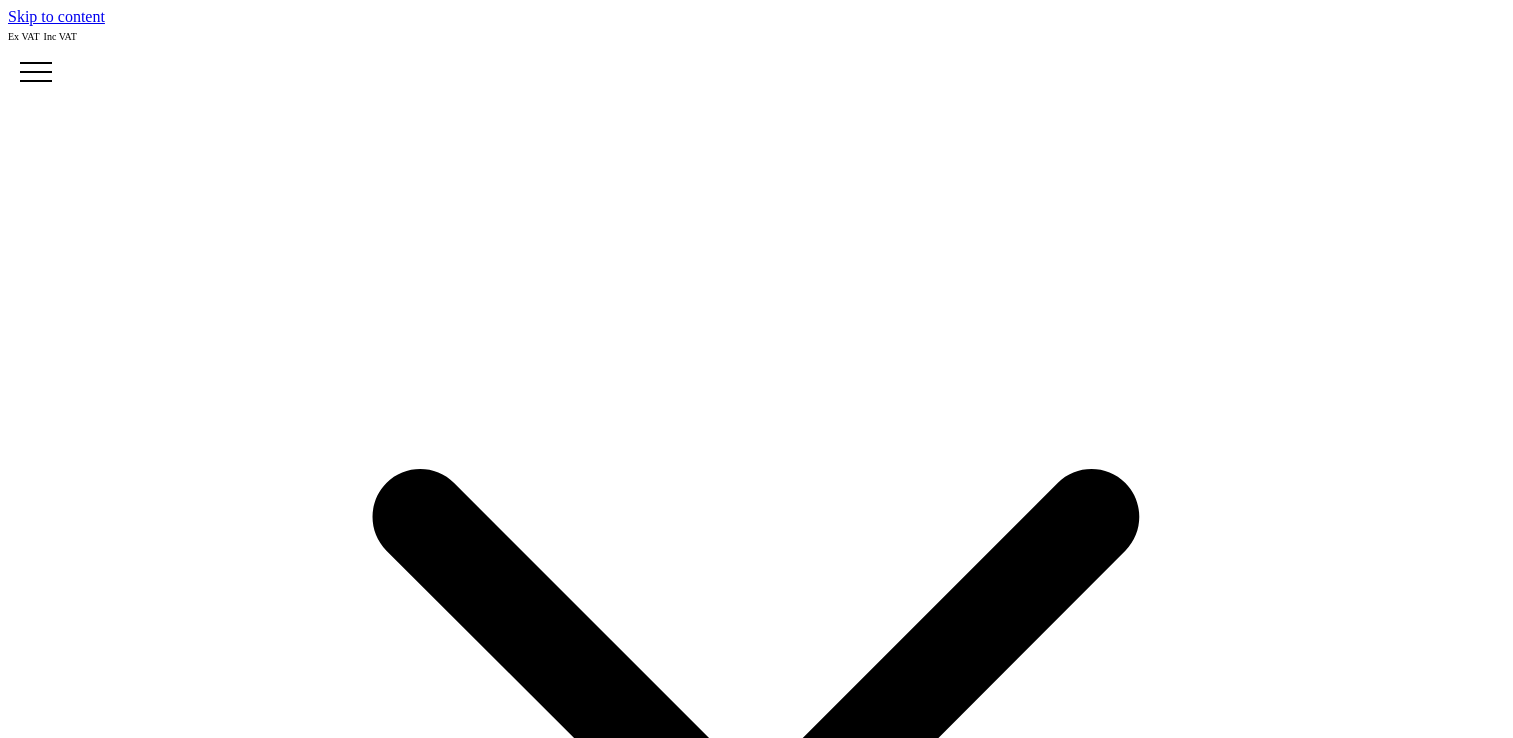 scroll, scrollTop: 454, scrollLeft: 0, axis: vertical 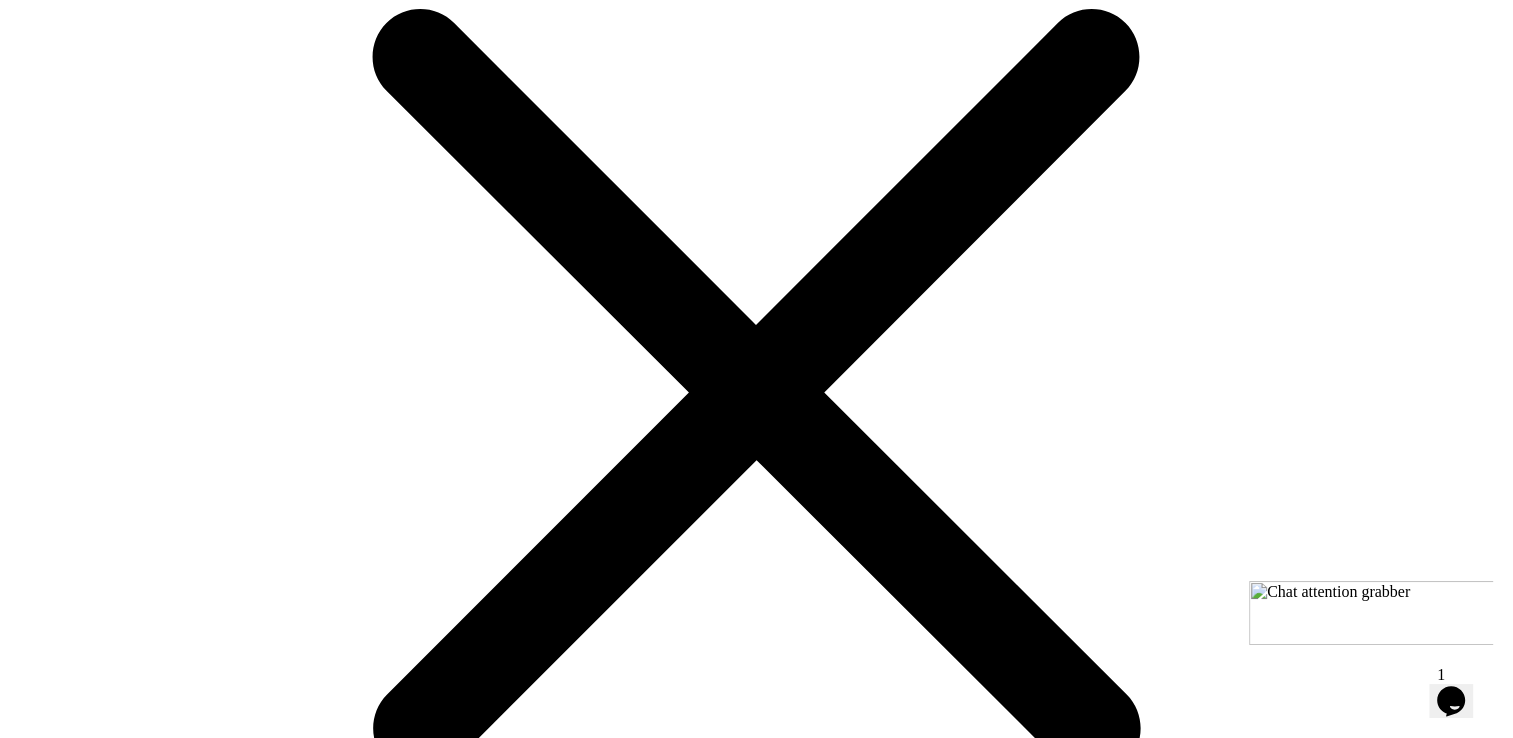 click on "Download Sizing and Spec Sheet" at bounding box center (133, 23997) 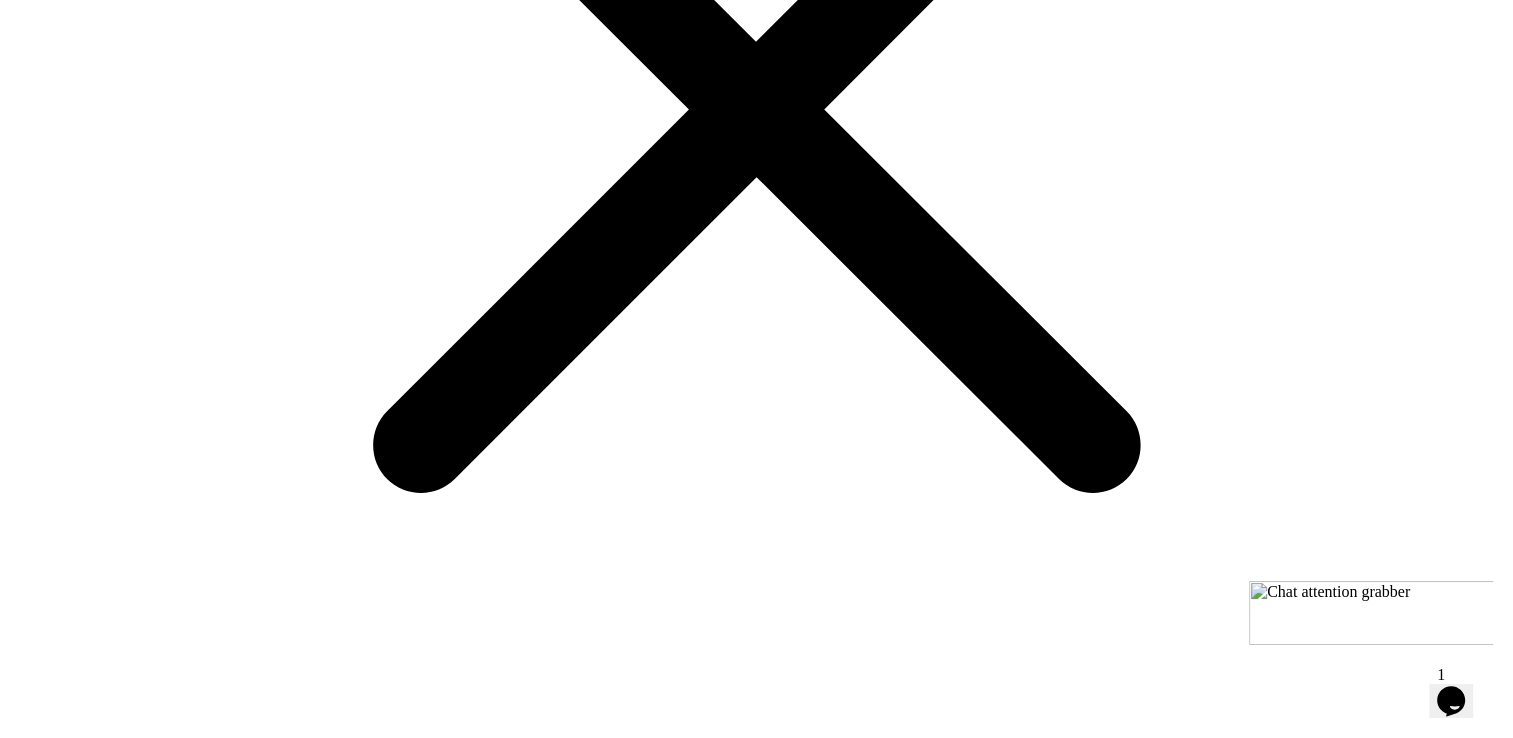 scroll, scrollTop: 741, scrollLeft: 0, axis: vertical 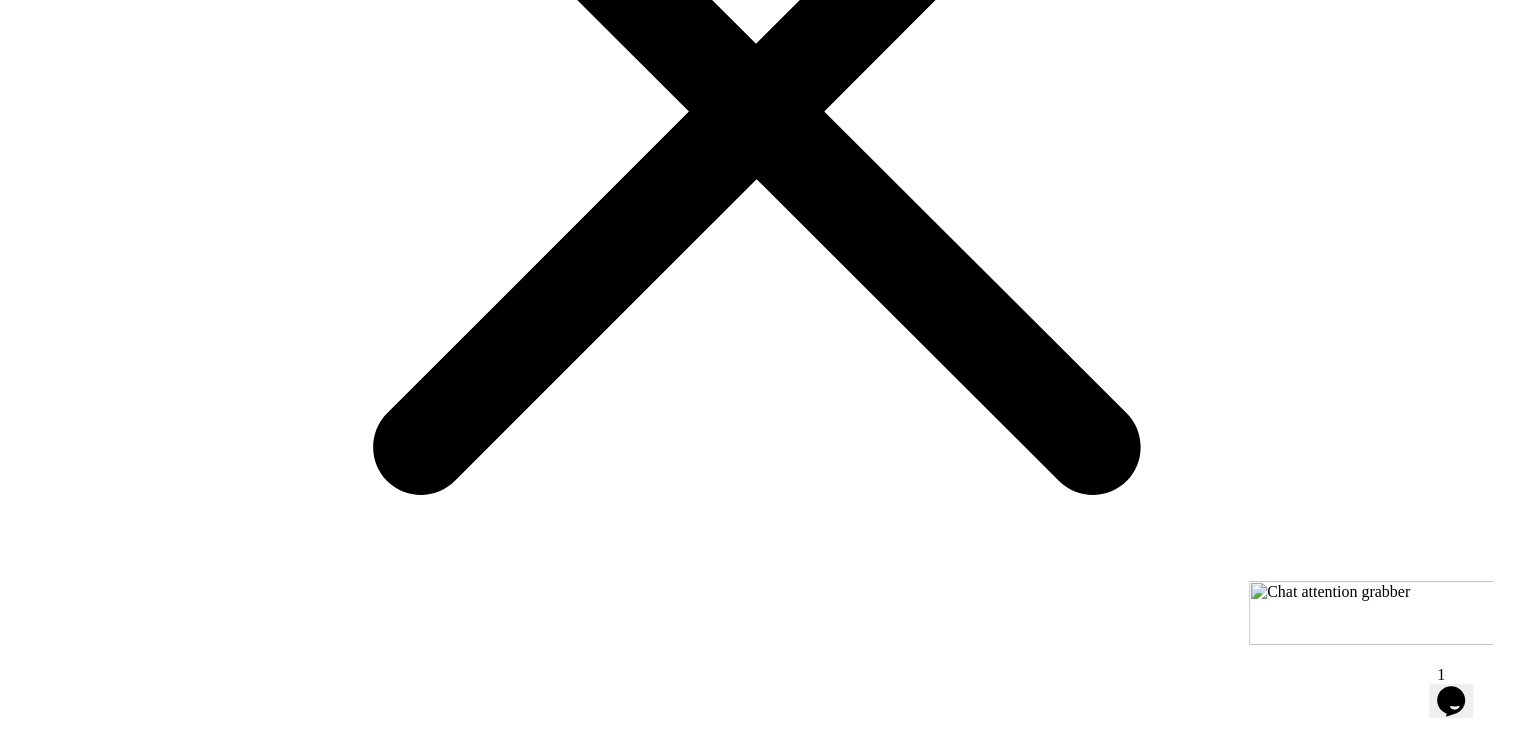 click on "choose your colour" at bounding box center (69, 23936) 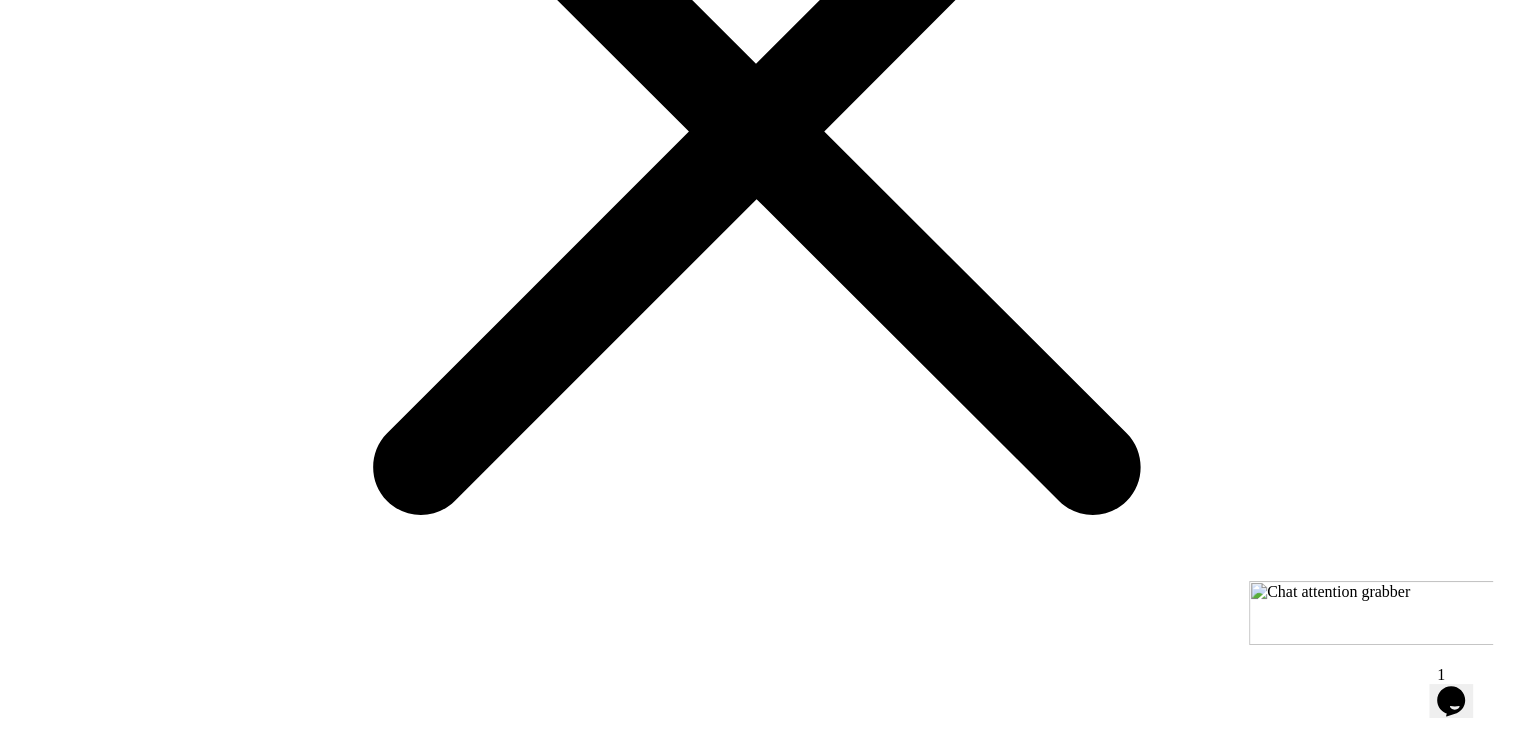 click at bounding box center (174, 22889) 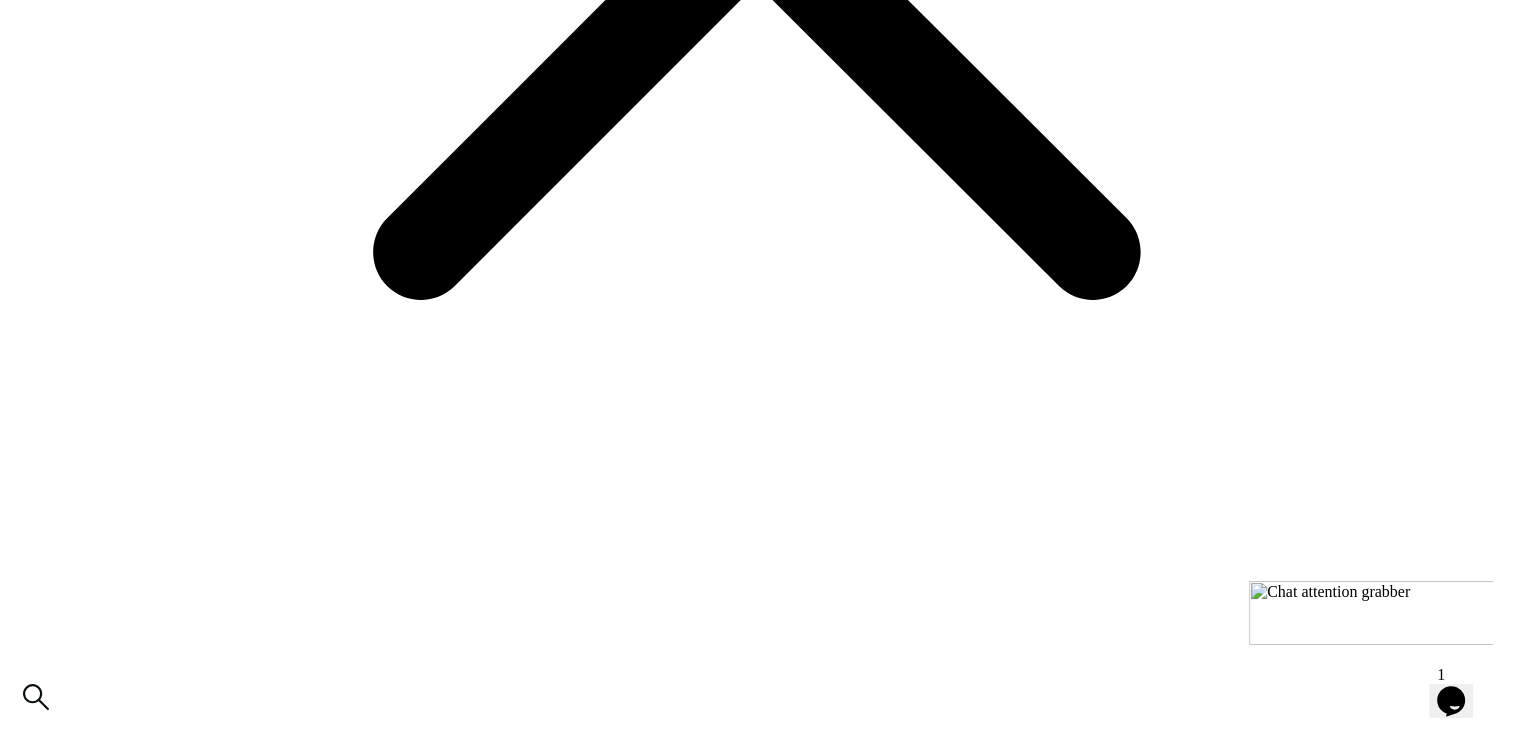 scroll, scrollTop: 937, scrollLeft: 0, axis: vertical 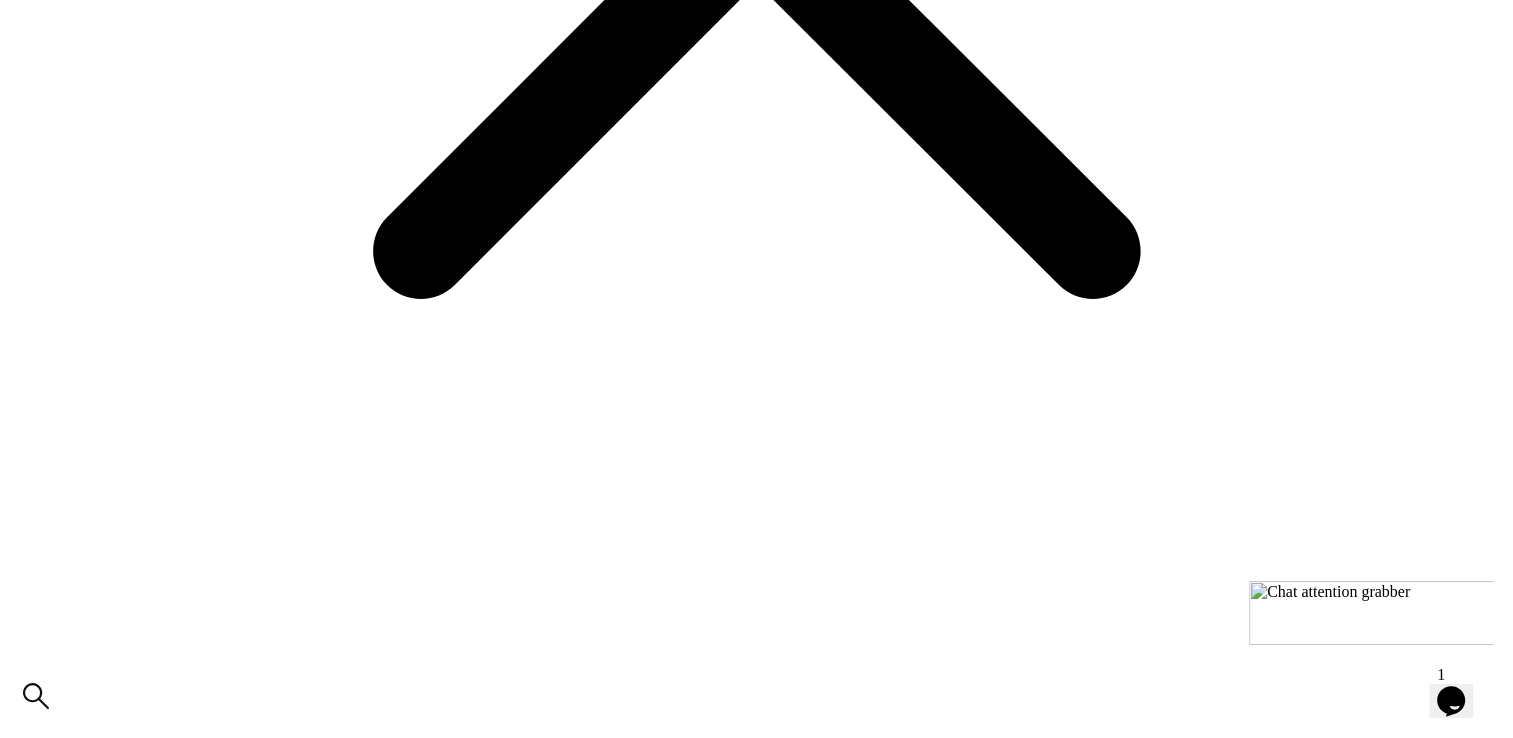 click on "Print Positions" at bounding box center (53, 24231) 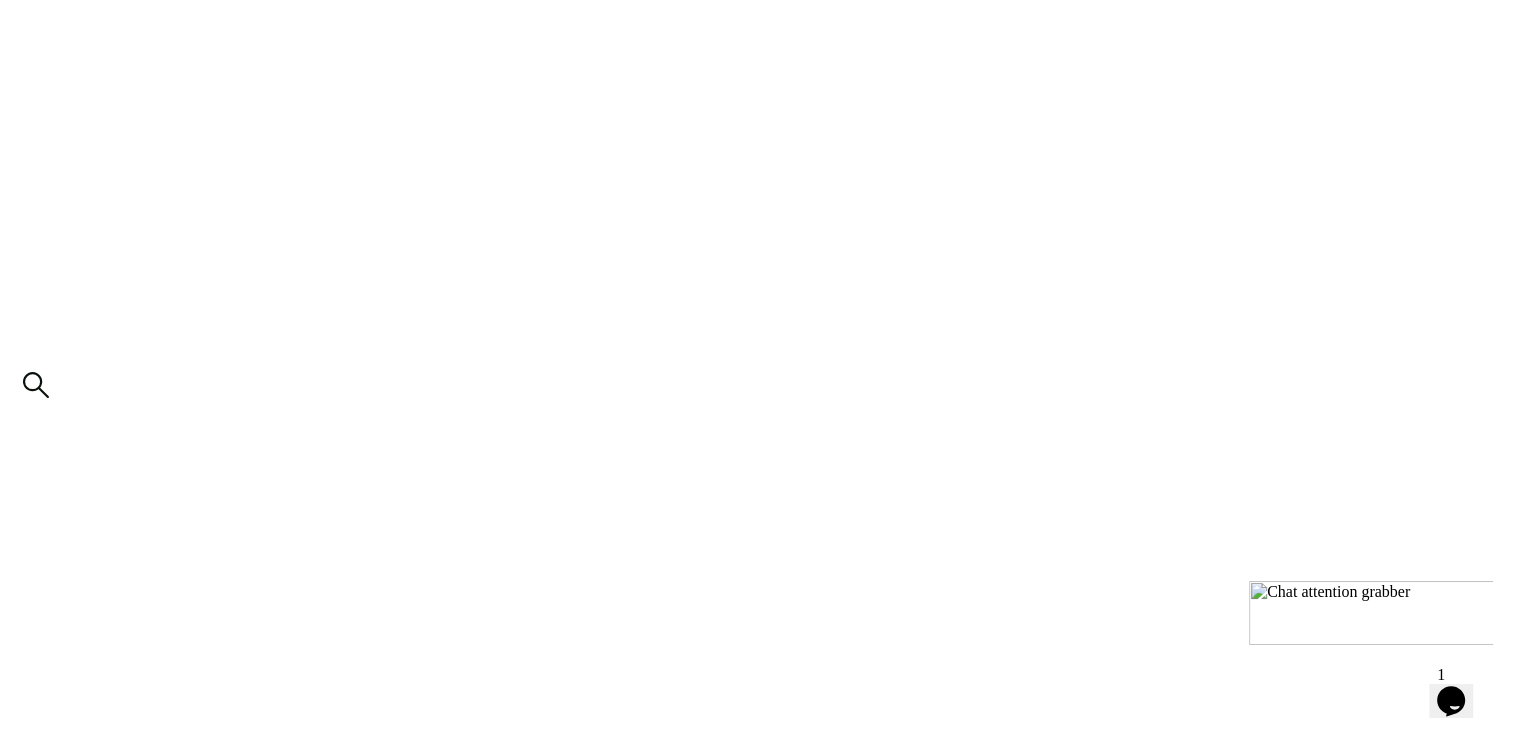 scroll, scrollTop: 1247, scrollLeft: 0, axis: vertical 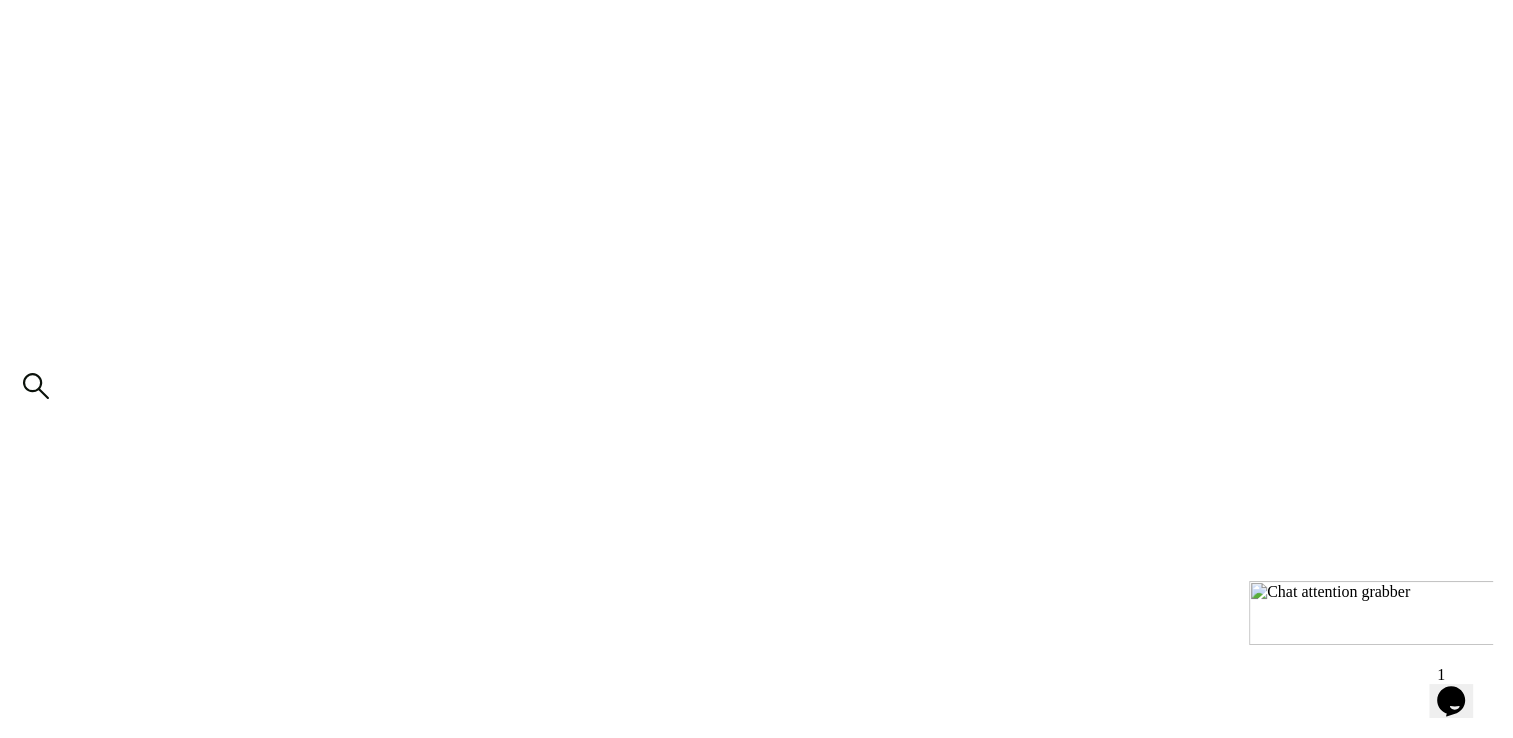 click on "Additional Options" at bounding box center [756, 23922] 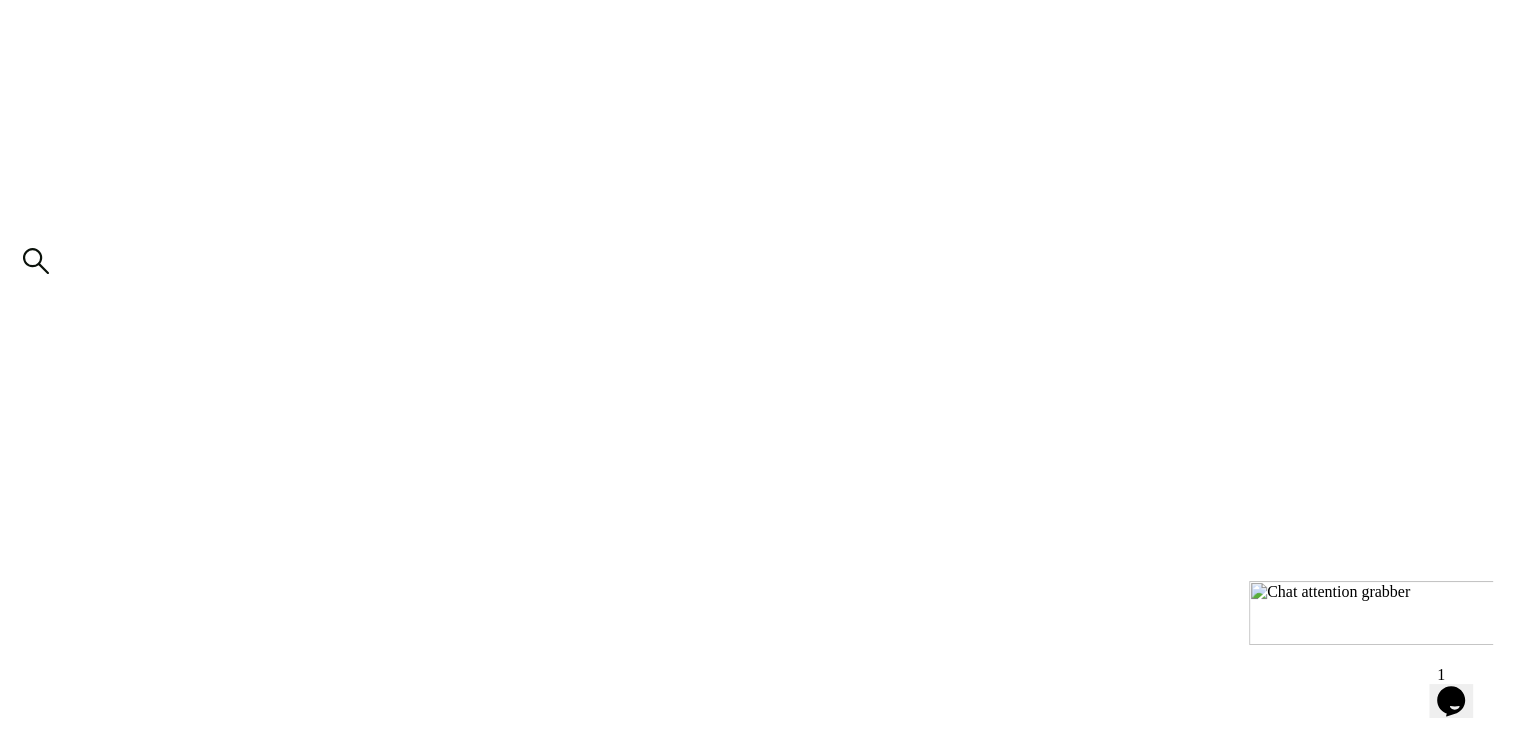 click on "attach artwork / logo" at bounding box center (69, 22258) 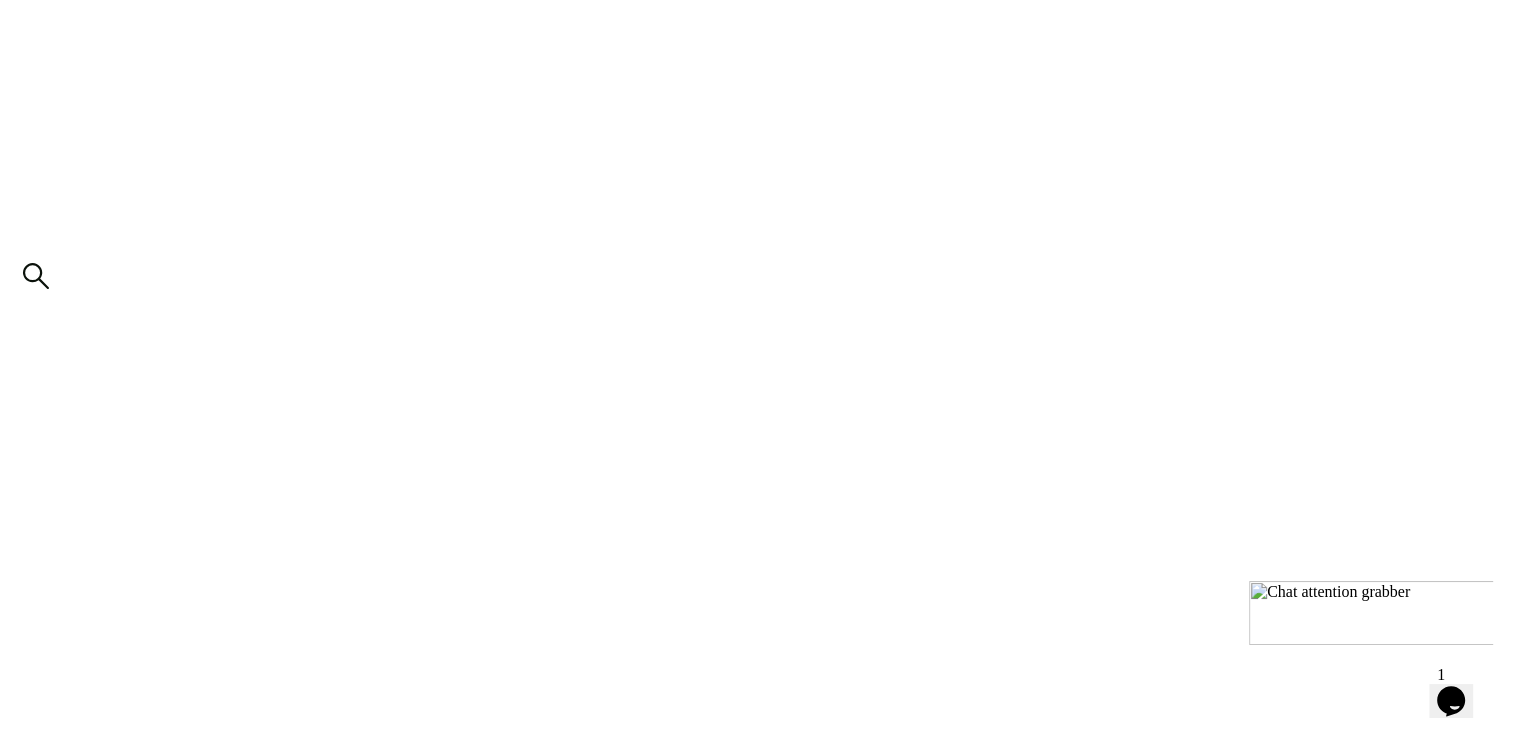 scroll, scrollTop: 1359, scrollLeft: 0, axis: vertical 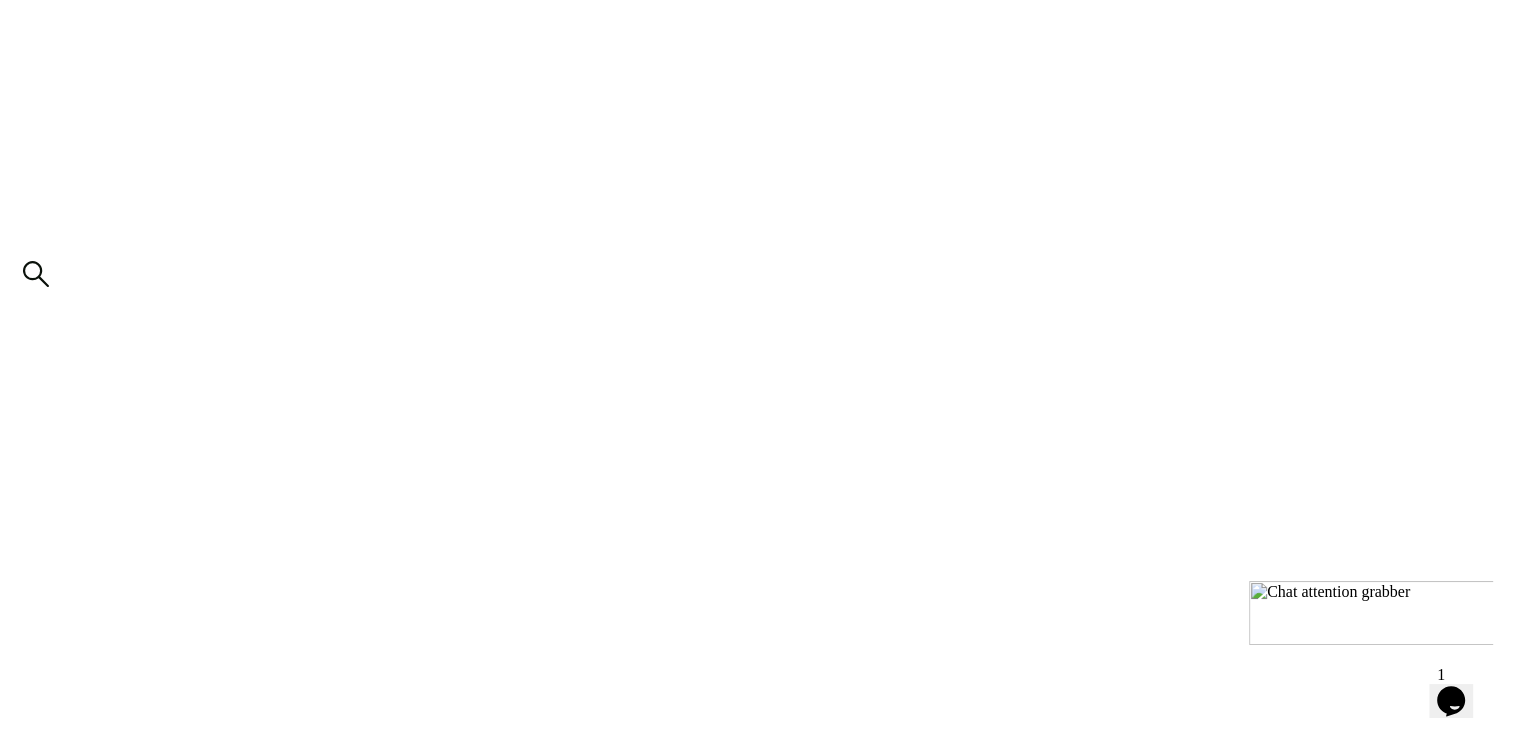 click at bounding box center [121, 24025] 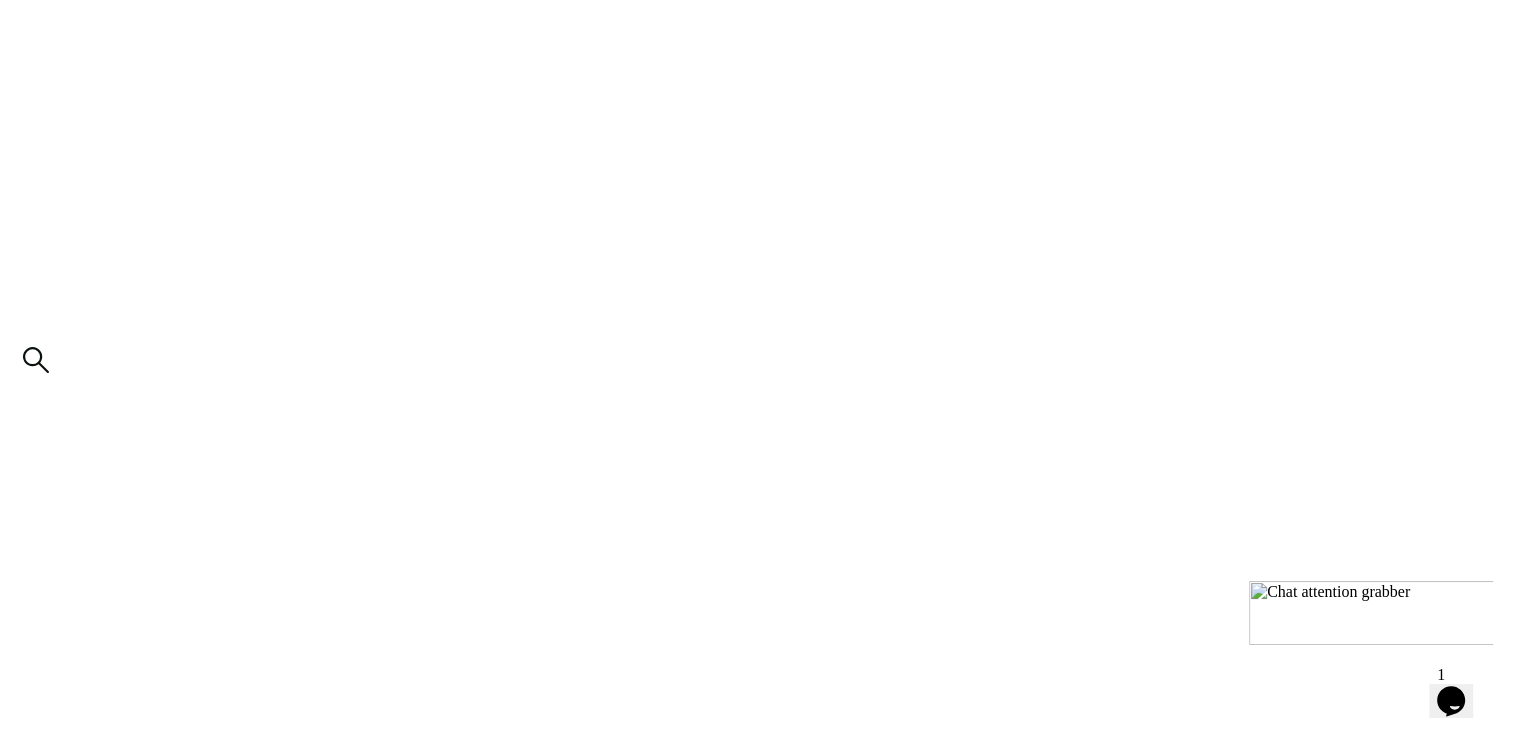 scroll, scrollTop: 1275, scrollLeft: 0, axis: vertical 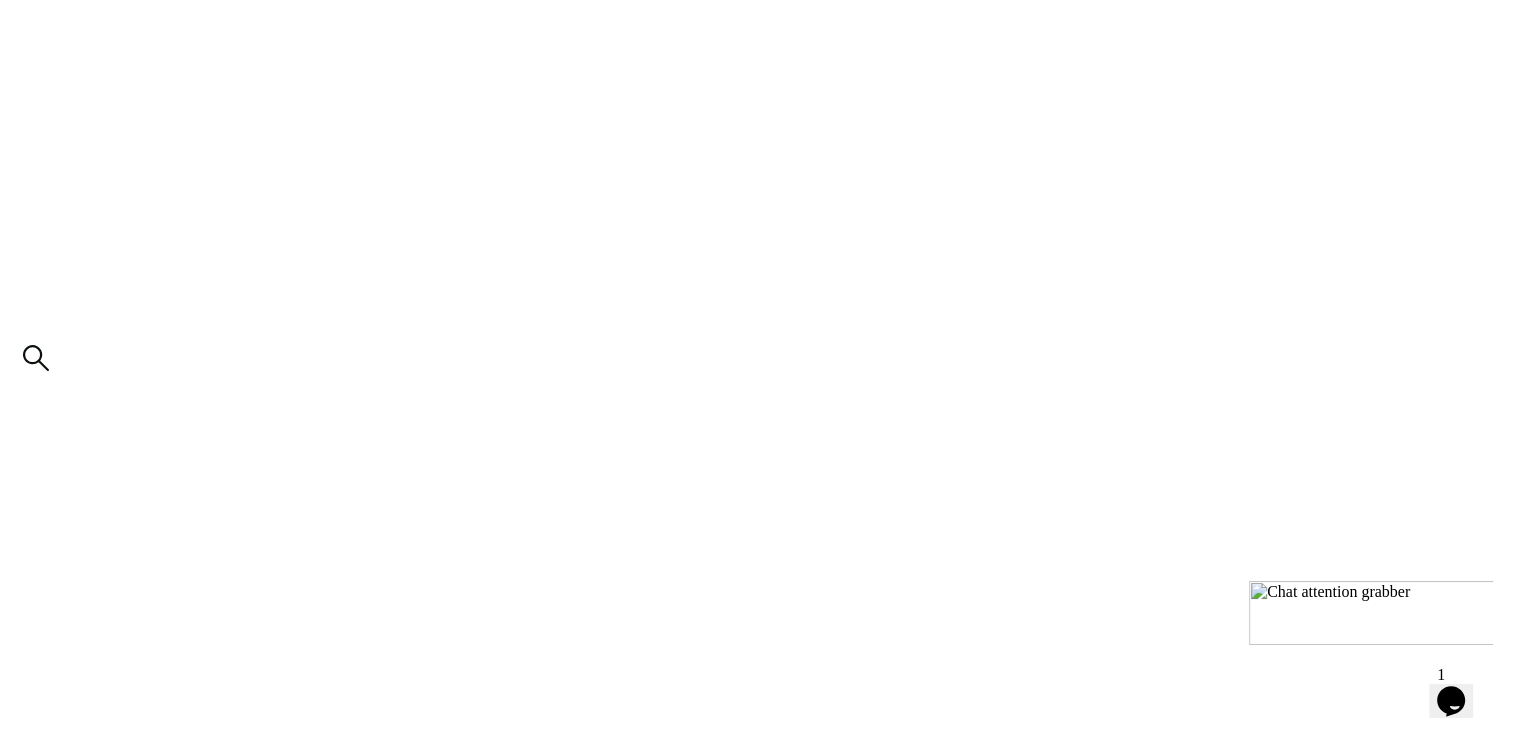 click at bounding box center (121, 24109) 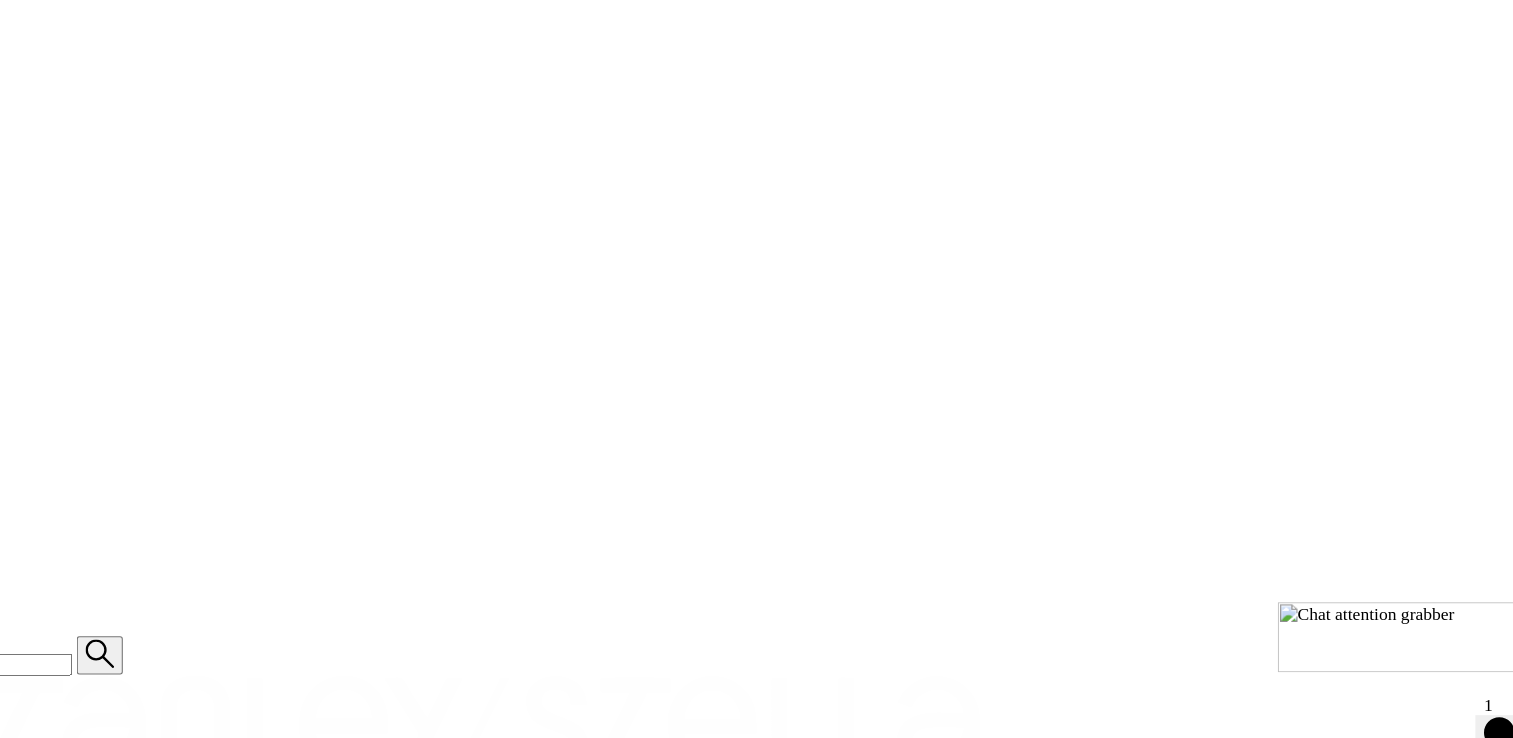 scroll, scrollTop: 1523, scrollLeft: 0, axis: vertical 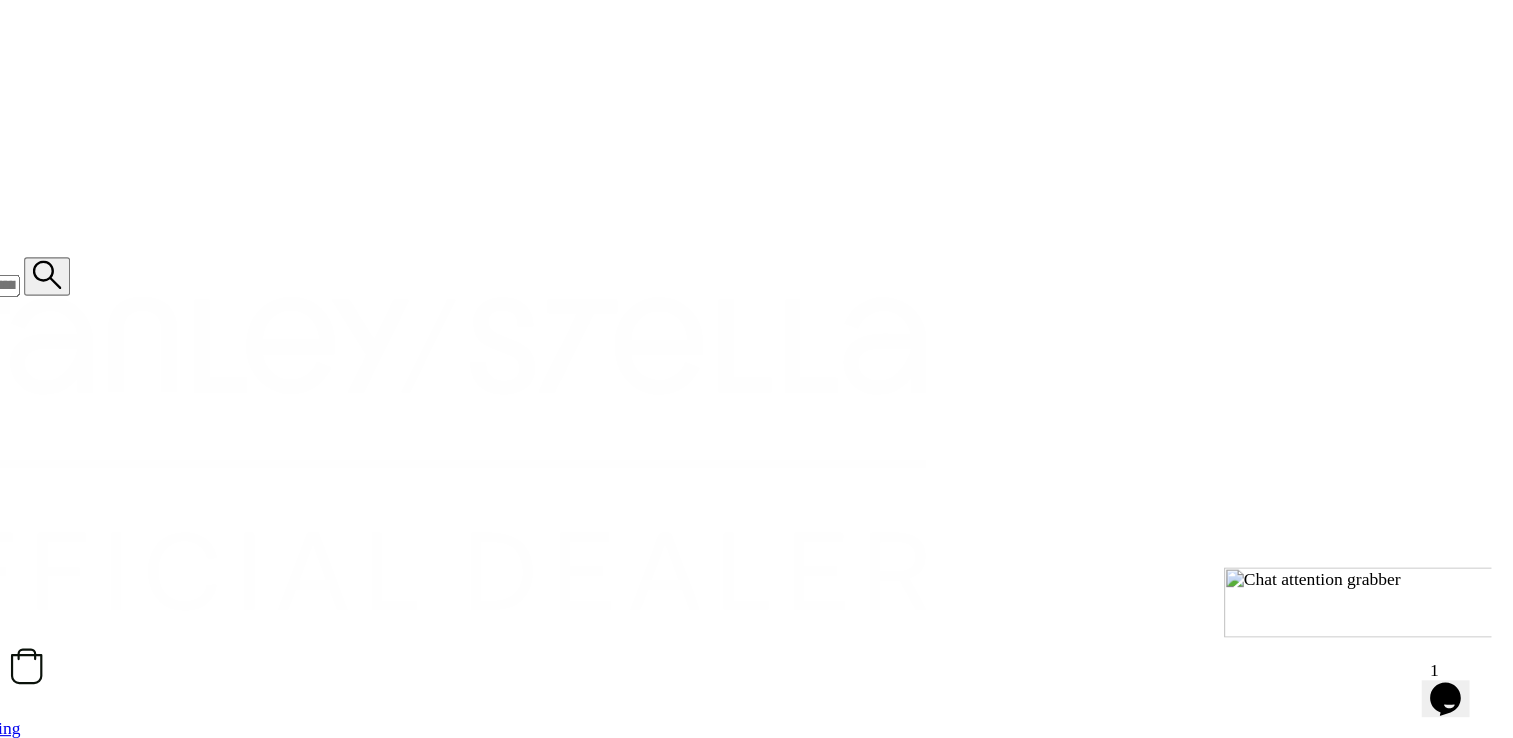click on "add to quote" at bounding box center [756, 24718] 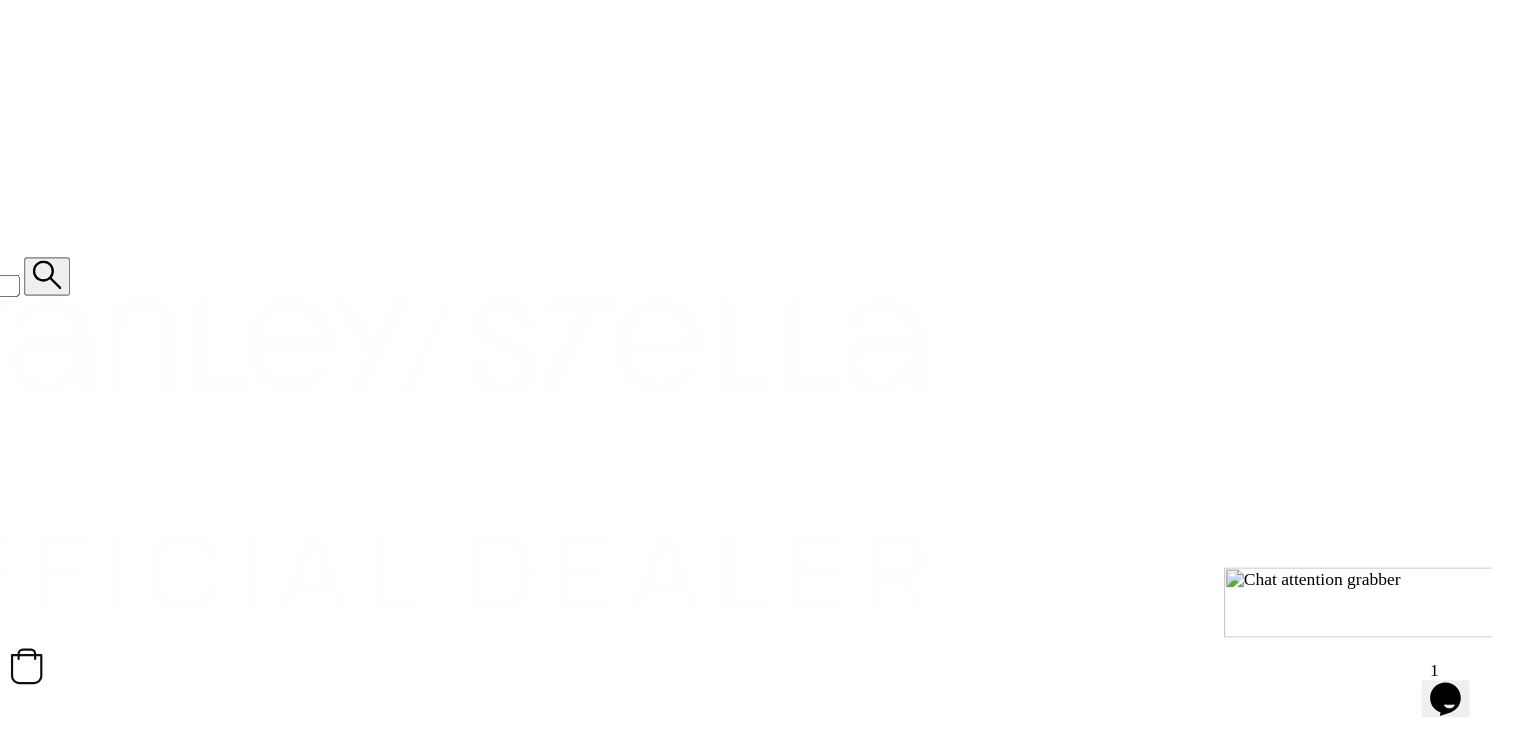 click on "Add More Products" at bounding box center [73, 26641] 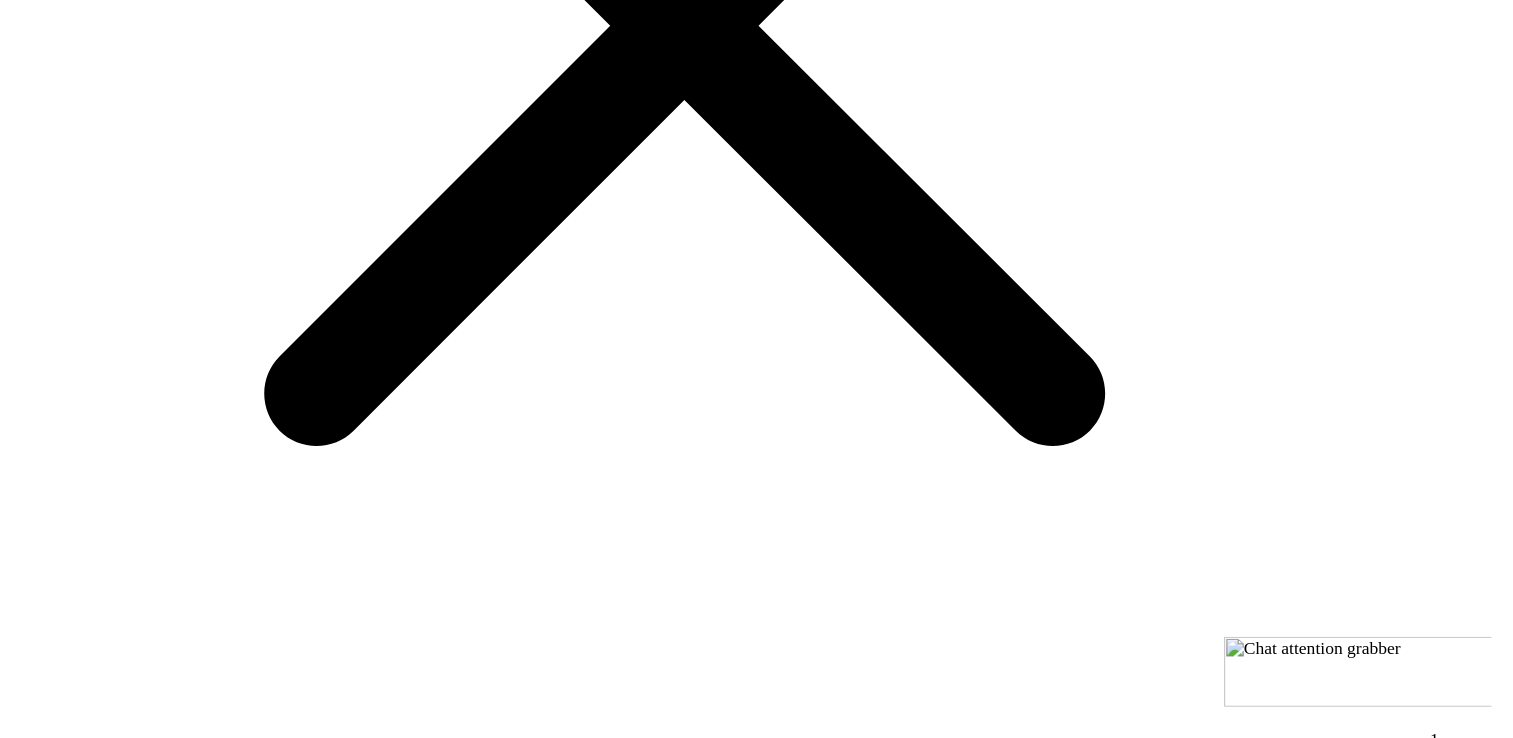 scroll, scrollTop: 816, scrollLeft: 0, axis: vertical 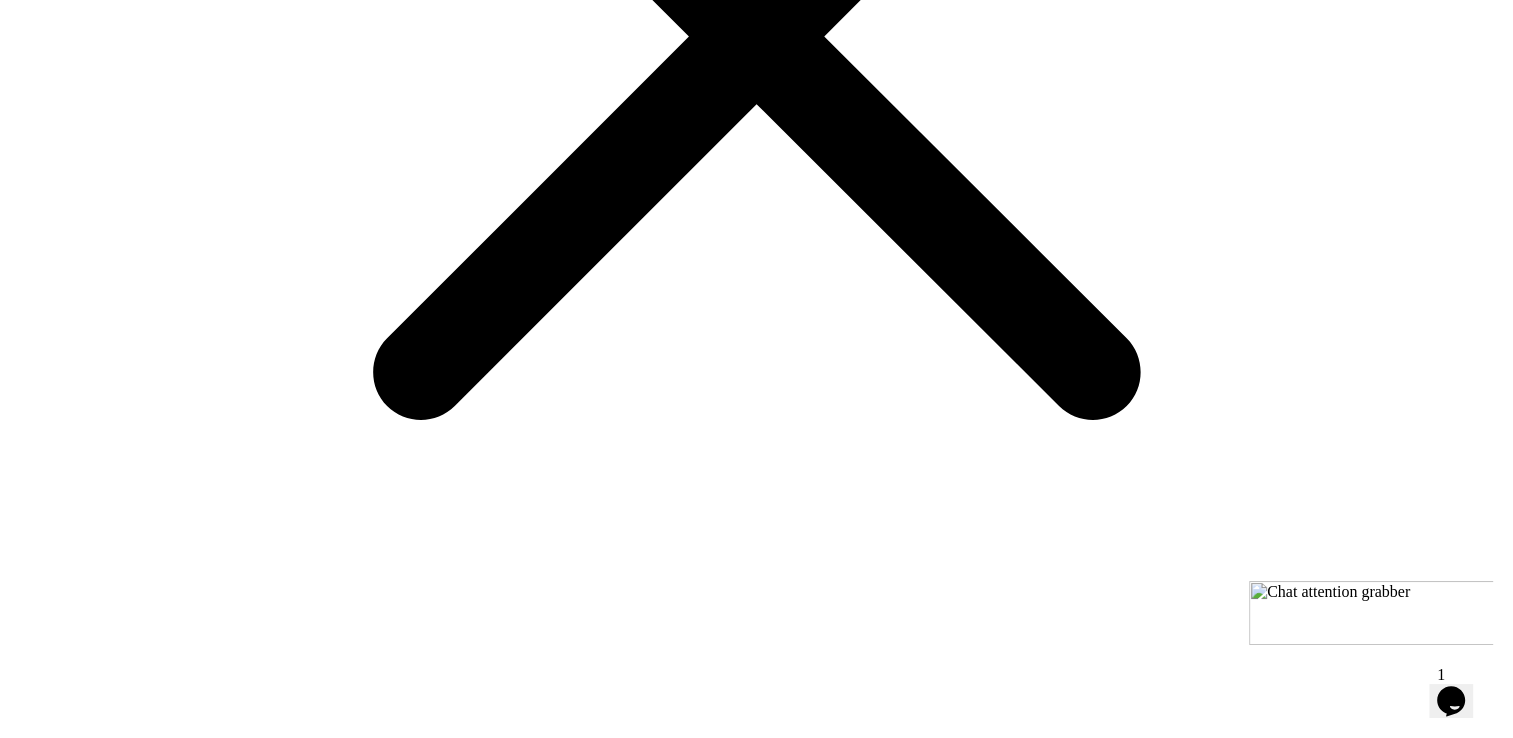 click on "[REDACTED]" at bounding box center [54, 22852] 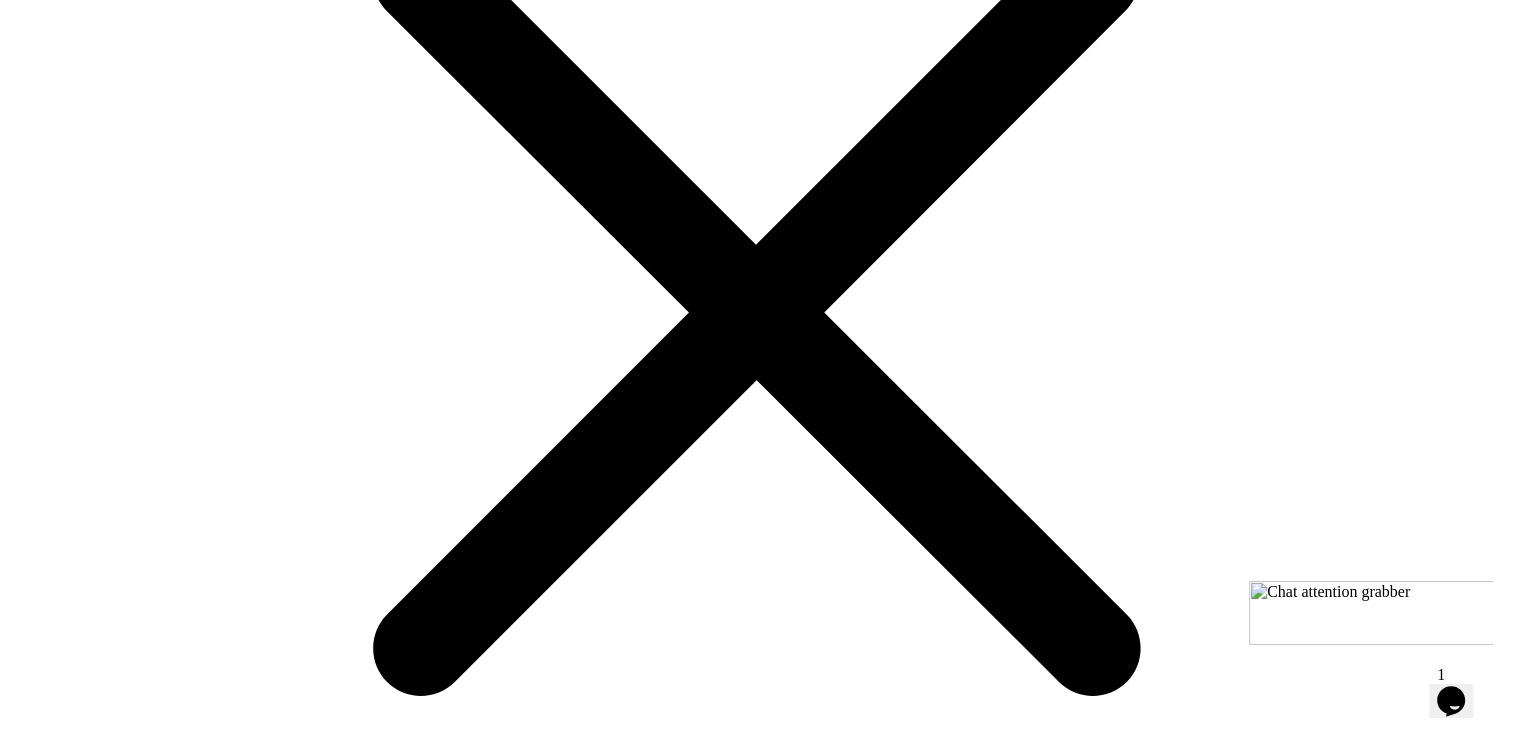 scroll, scrollTop: 540, scrollLeft: 0, axis: vertical 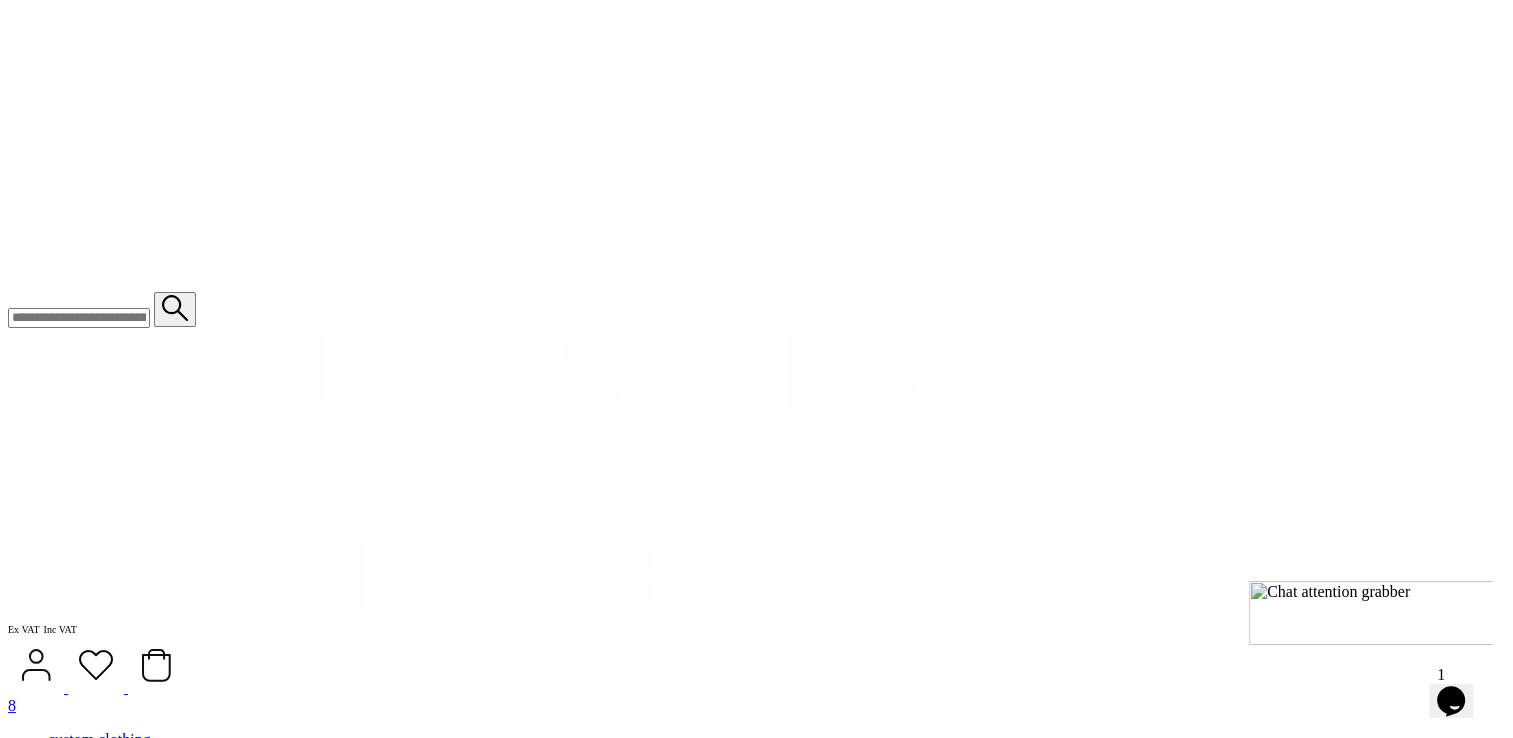 click on "add to quote" at bounding box center [756, 24730] 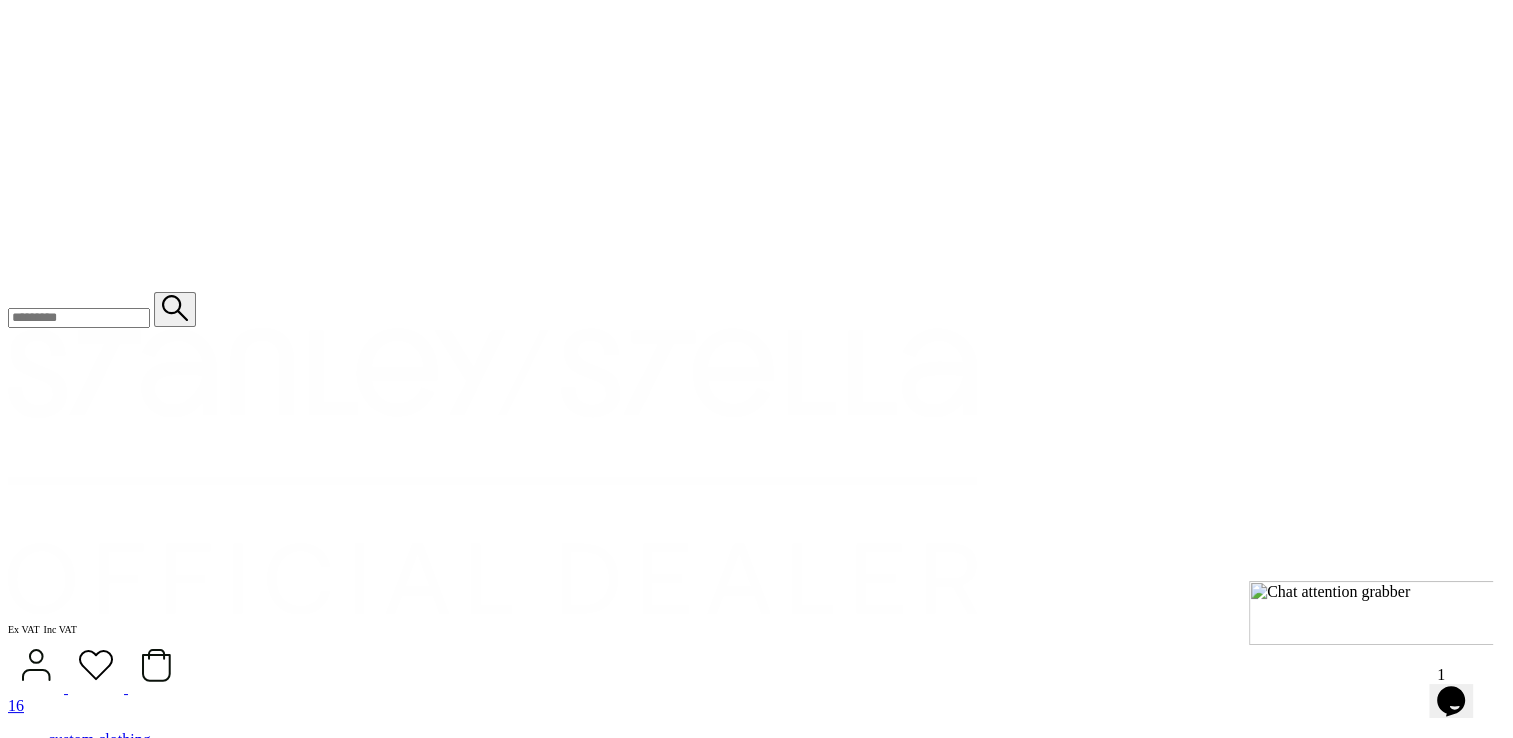 click on "View Quote" at bounding box center (46, 26597) 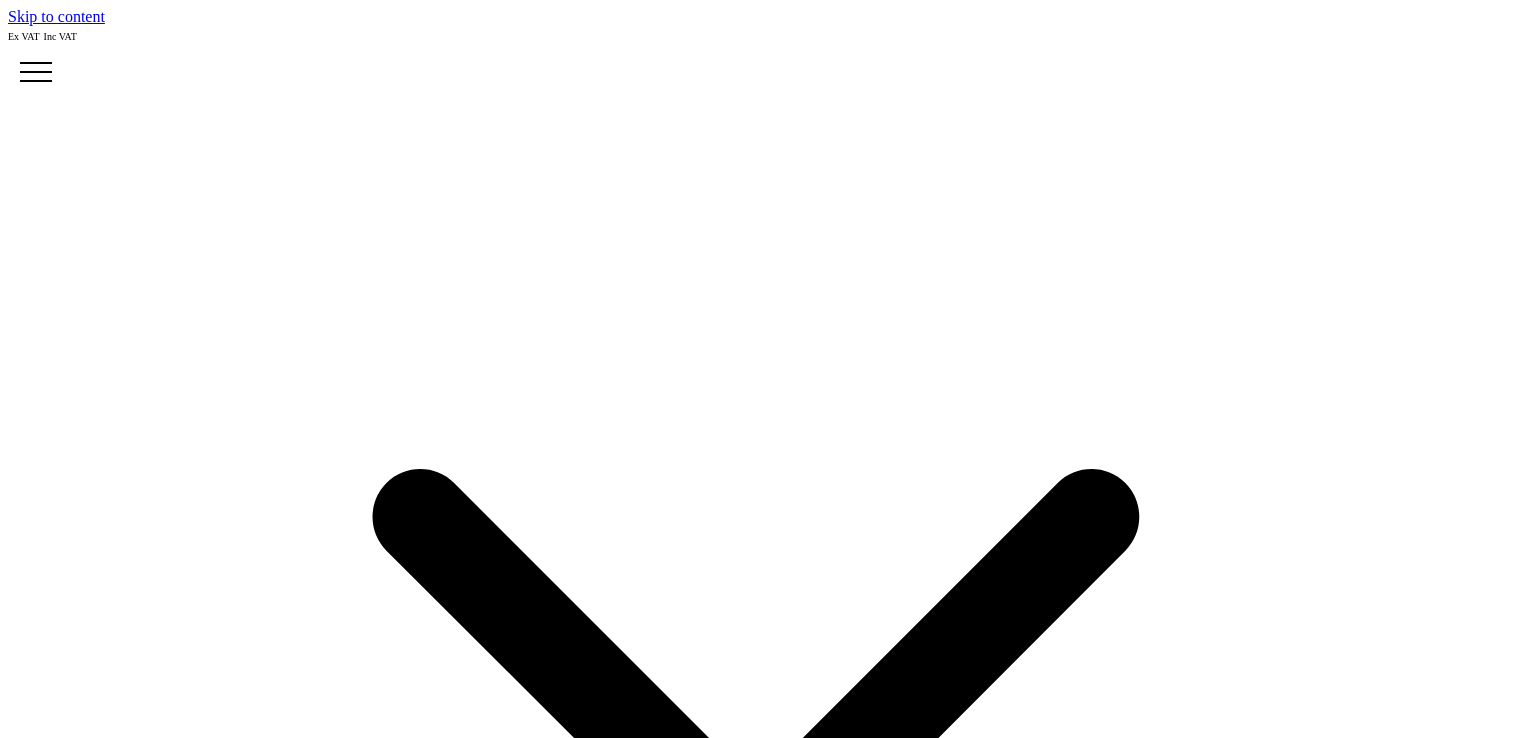 scroll, scrollTop: 0, scrollLeft: 0, axis: both 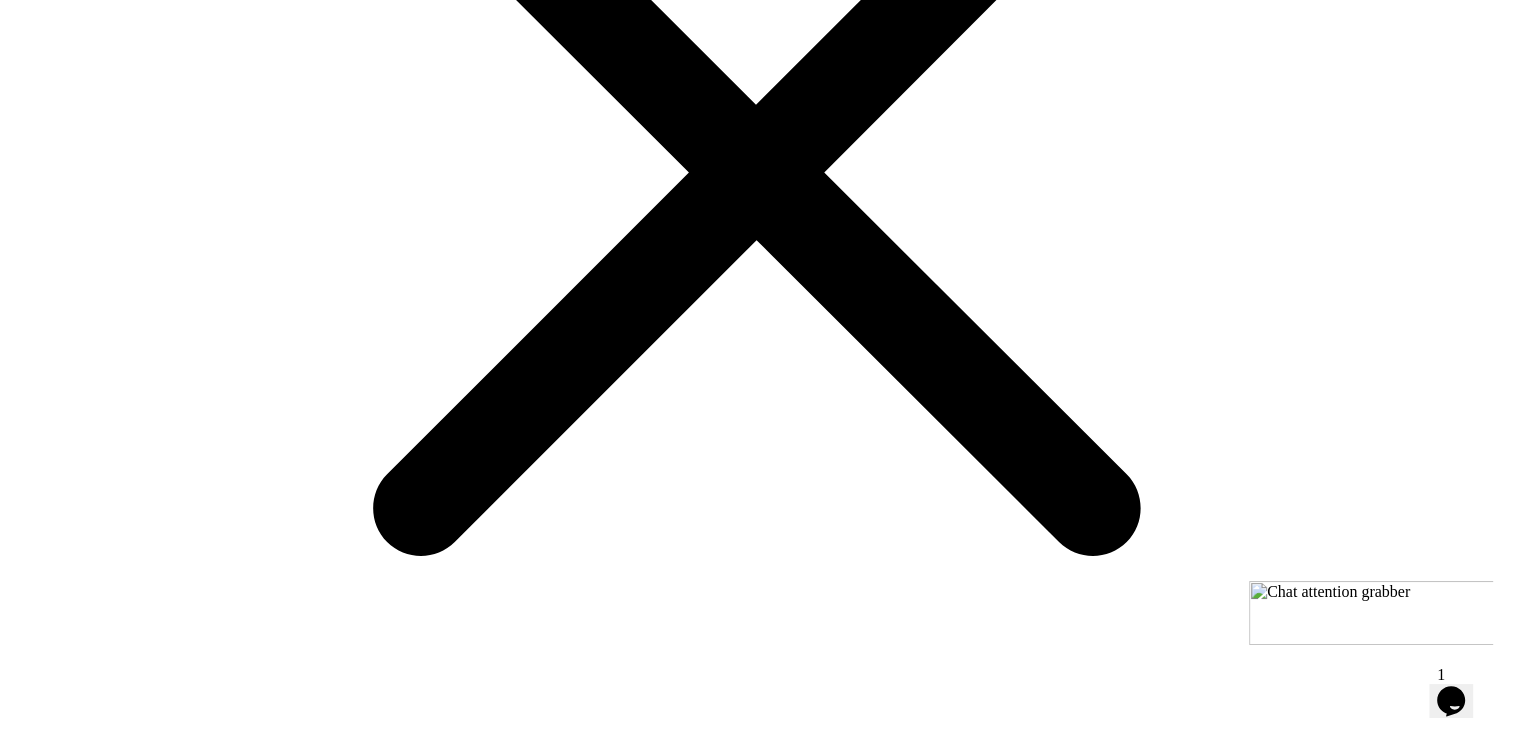 click on "proceed to next step" at bounding box center [76, 19912] 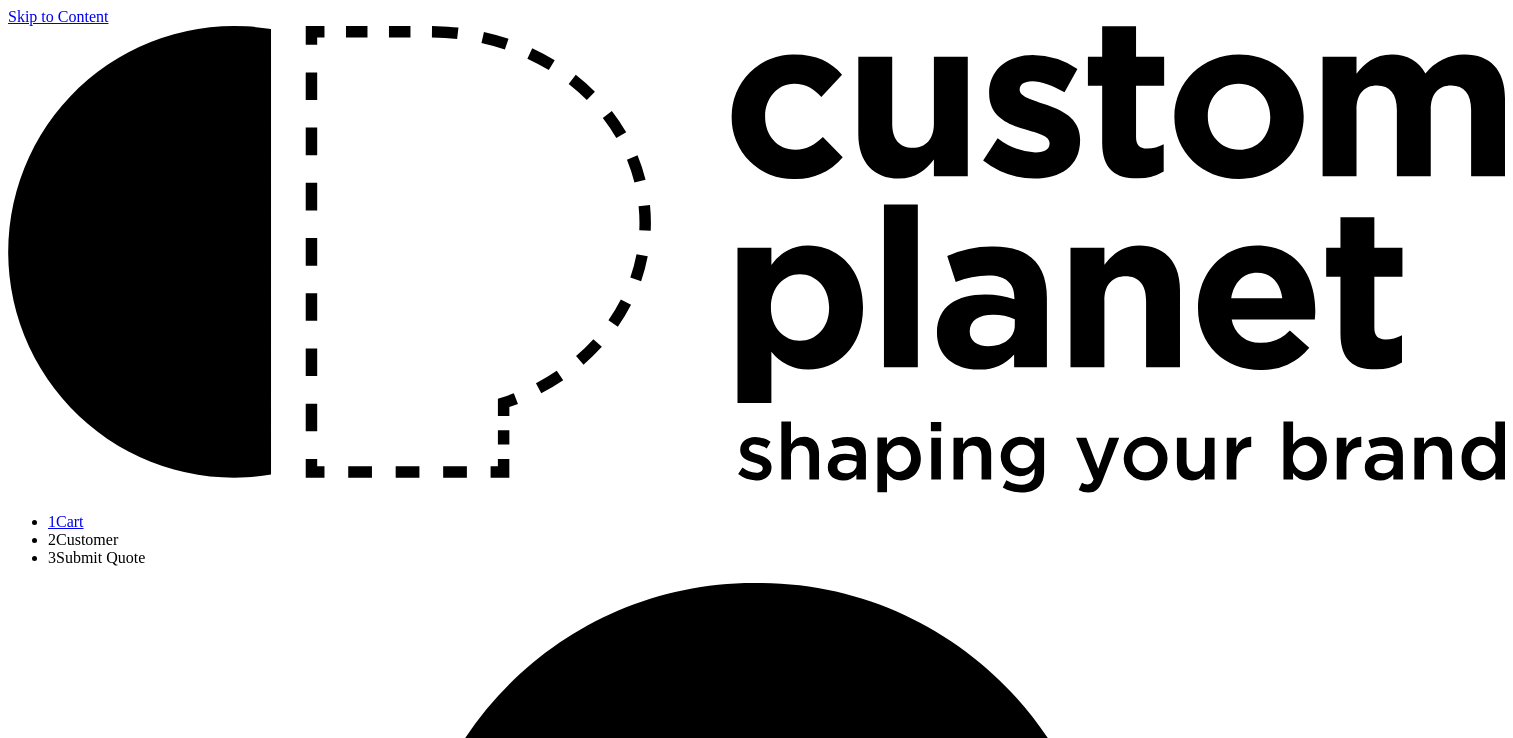 scroll, scrollTop: 0, scrollLeft: 0, axis: both 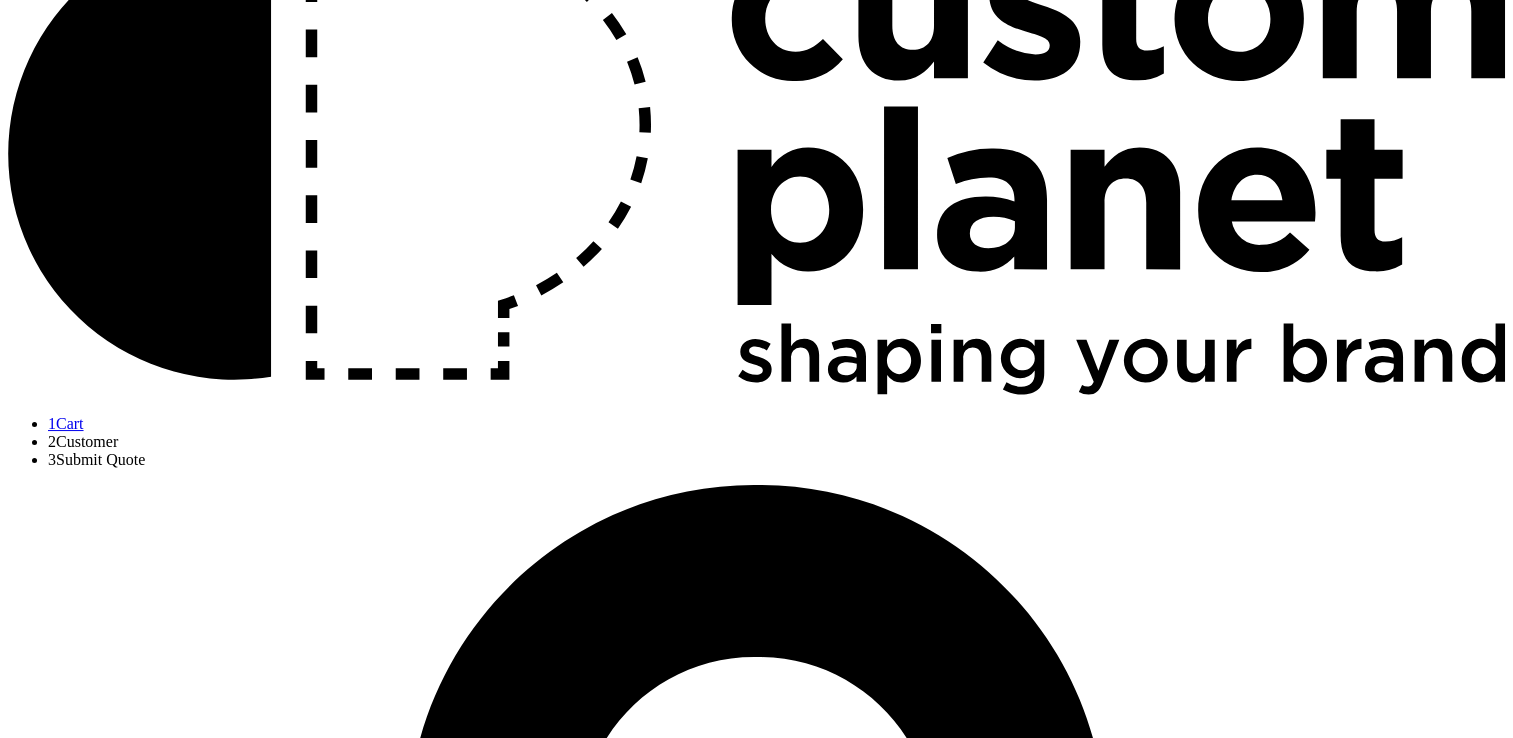 click on "quote request_
Express Checkout
or
Customer Information
Marketing Consent
Custom Planet would like to tell you about products and services that may be of interest to you. Please tick here to confirm how we may contact you.
Email
SMS
Direct Mail
Billing Address
****" at bounding box center [756, 2429] 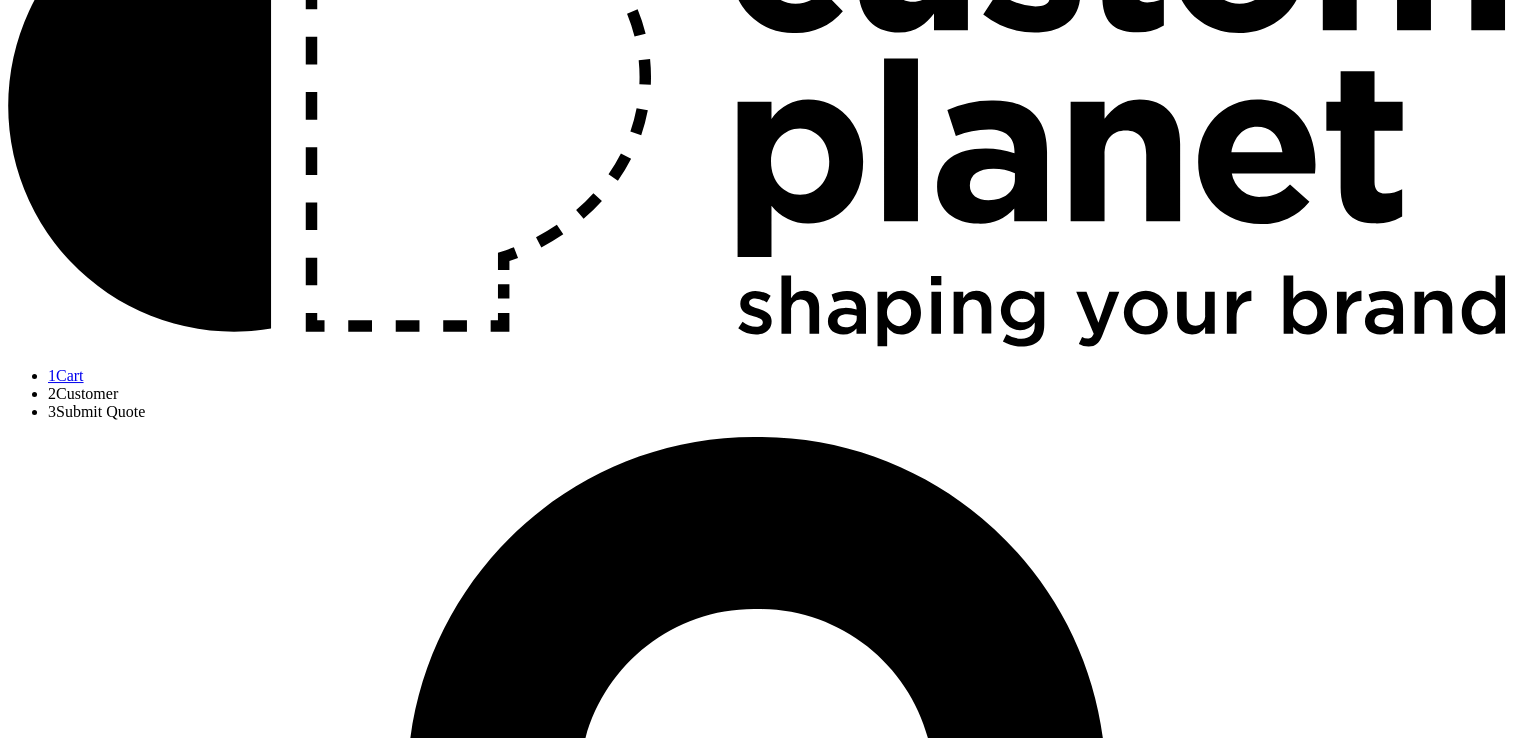 click on "Email" at bounding box center (88, 2331) 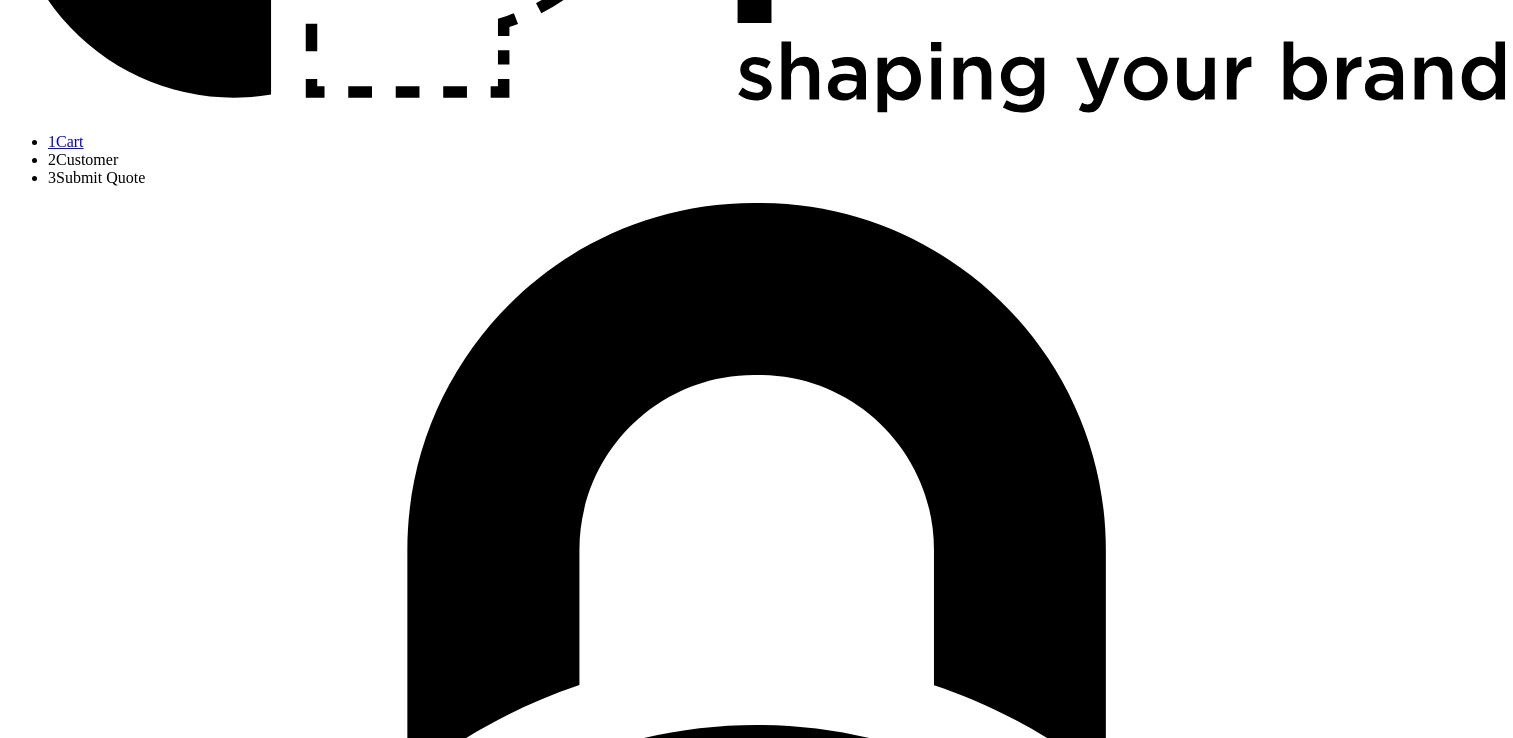 scroll, scrollTop: 386, scrollLeft: 0, axis: vertical 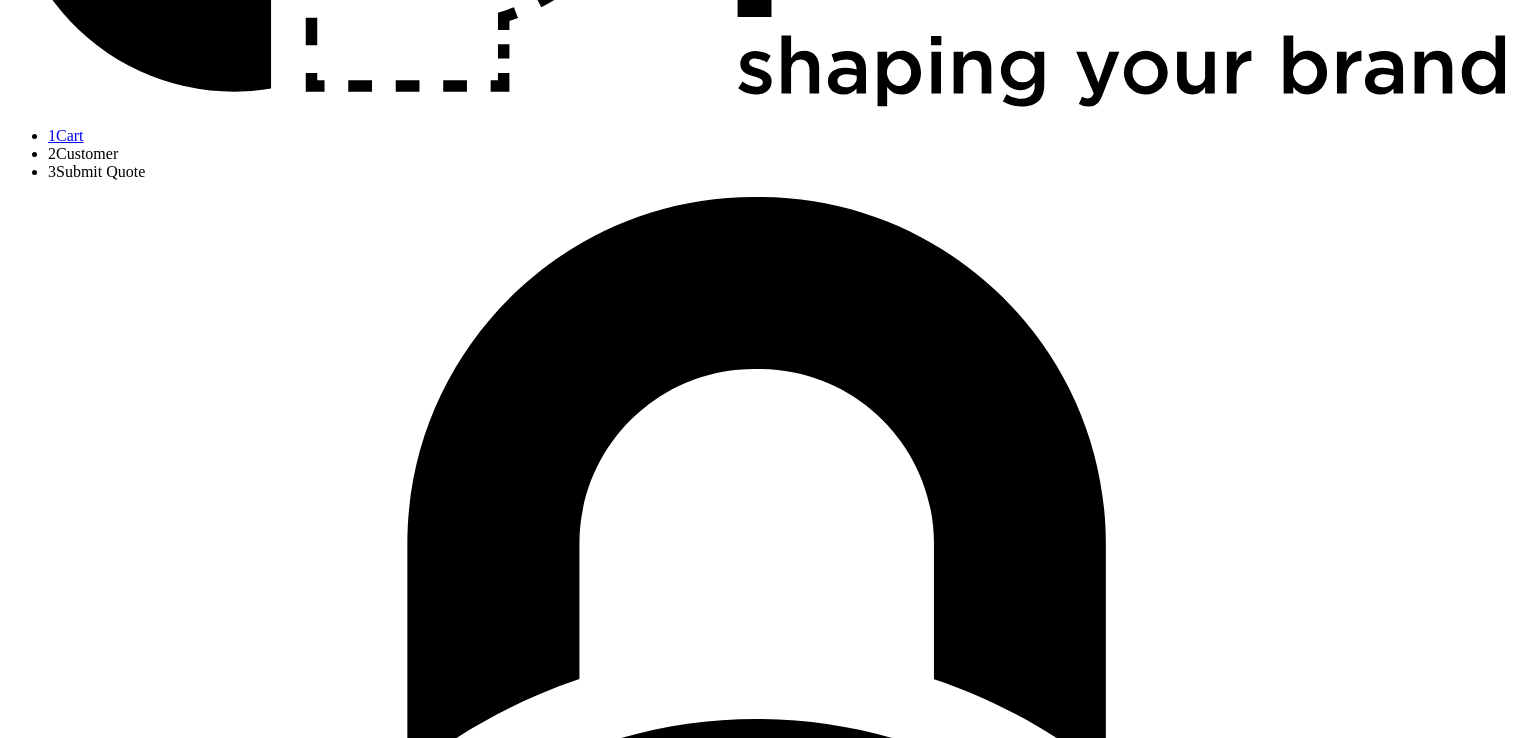 click at bounding box center [95, 2248] 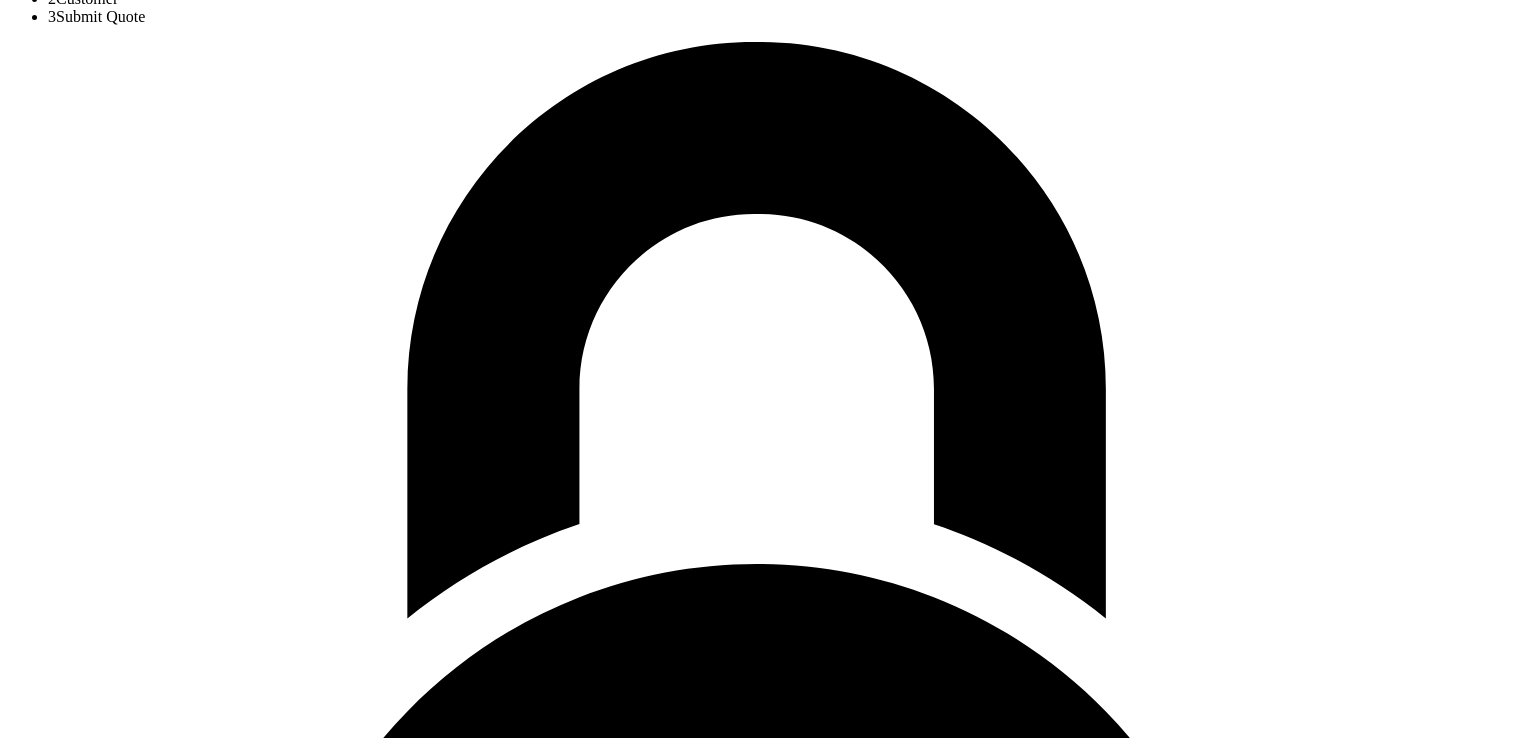 scroll, scrollTop: 540, scrollLeft: 0, axis: vertical 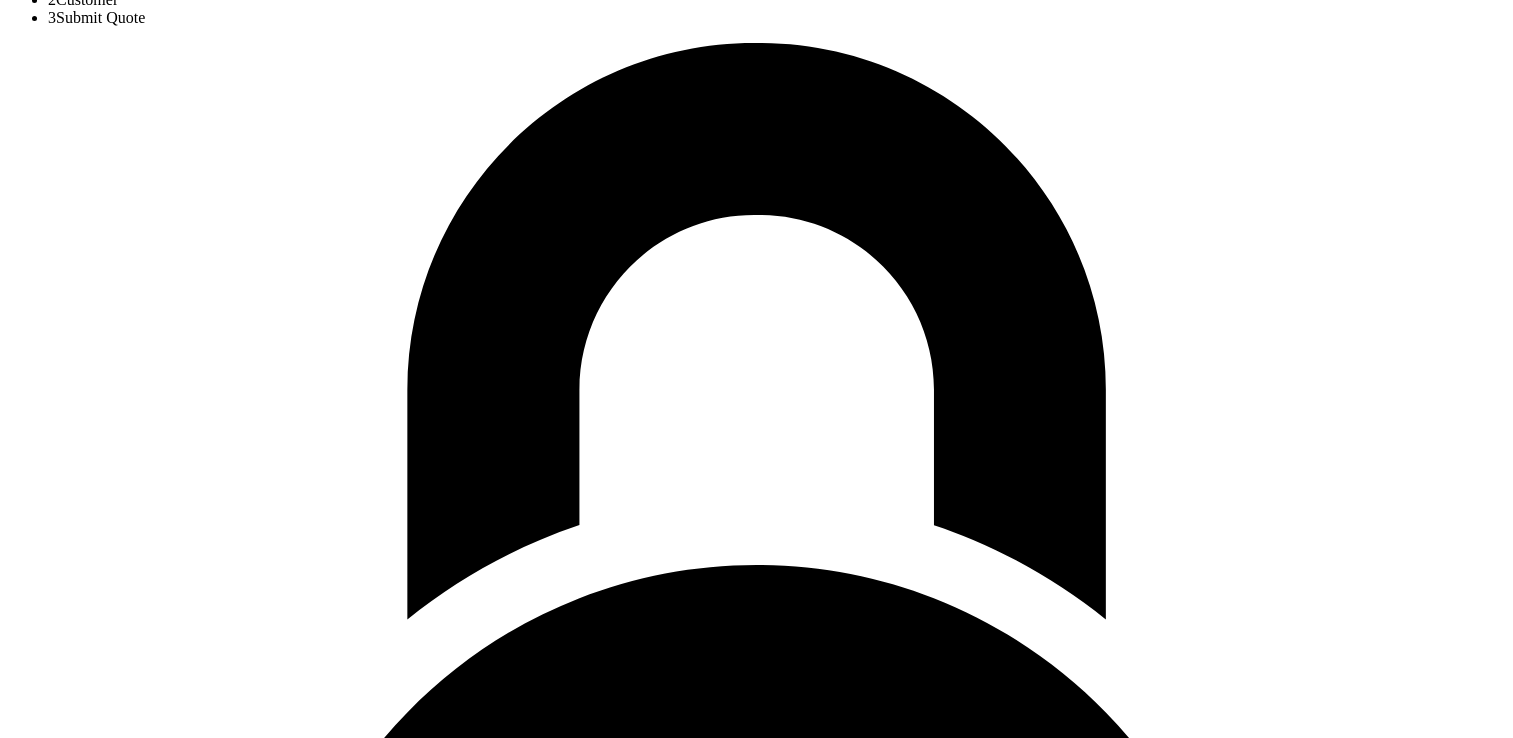 click on "Continue to Next Step" at bounding box center [81, 2366] 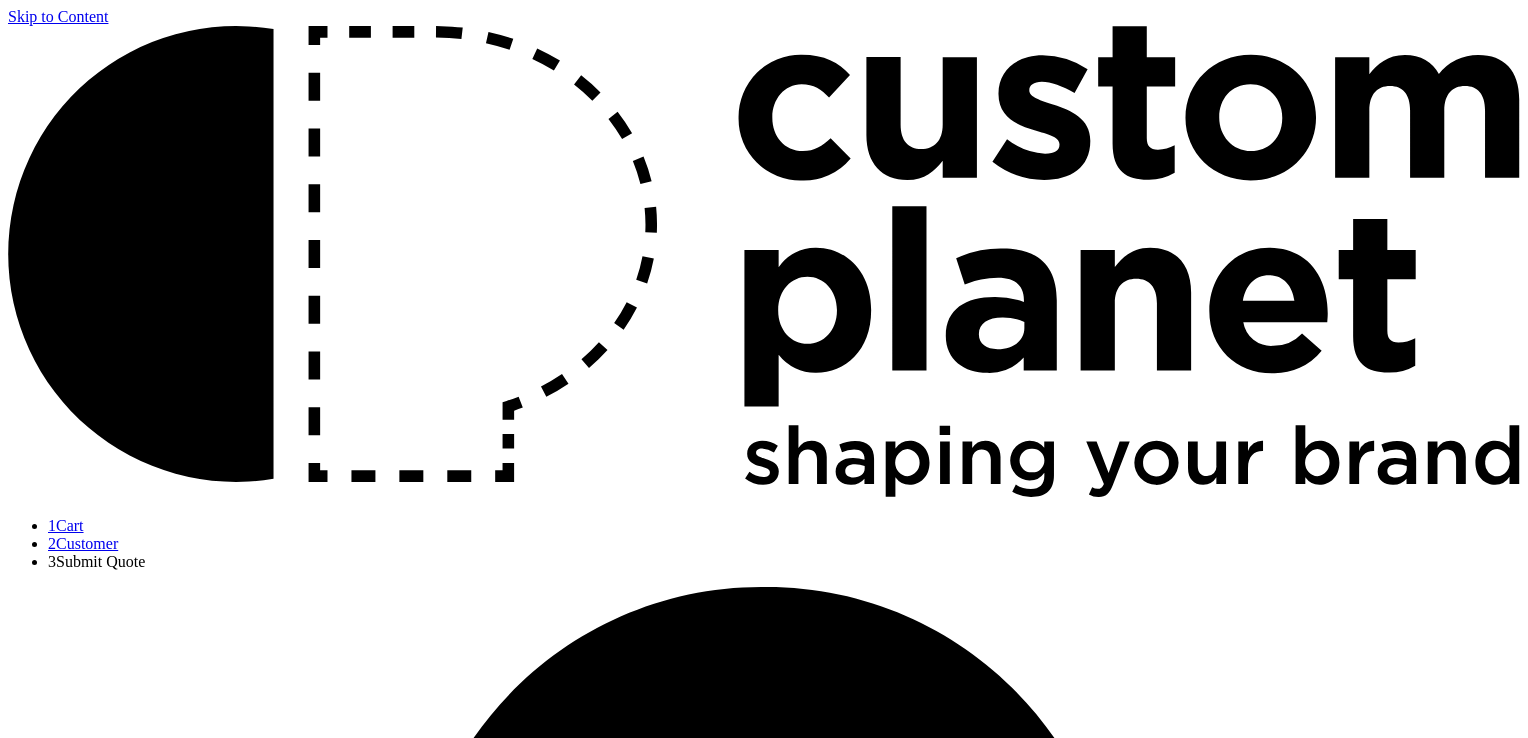 scroll, scrollTop: 0, scrollLeft: 0, axis: both 